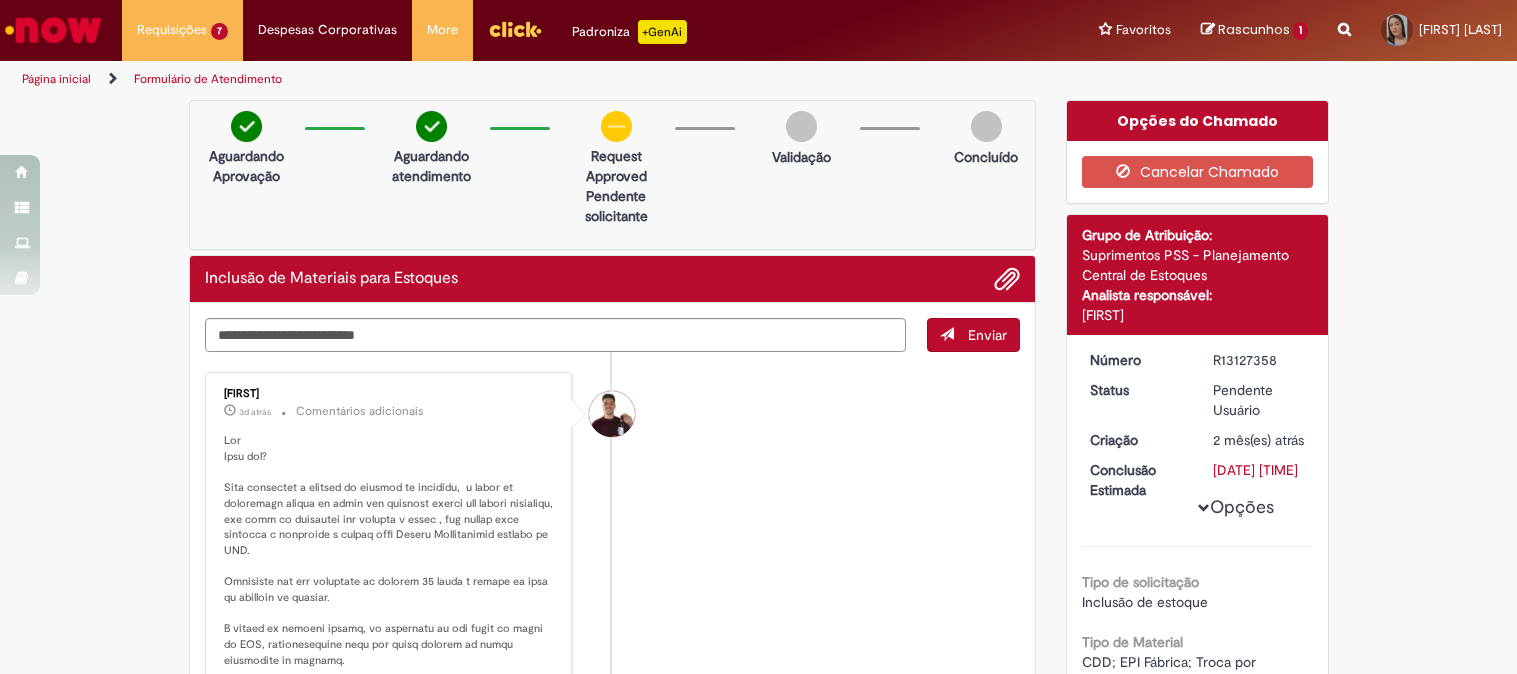 scroll, scrollTop: 0, scrollLeft: 0, axis: both 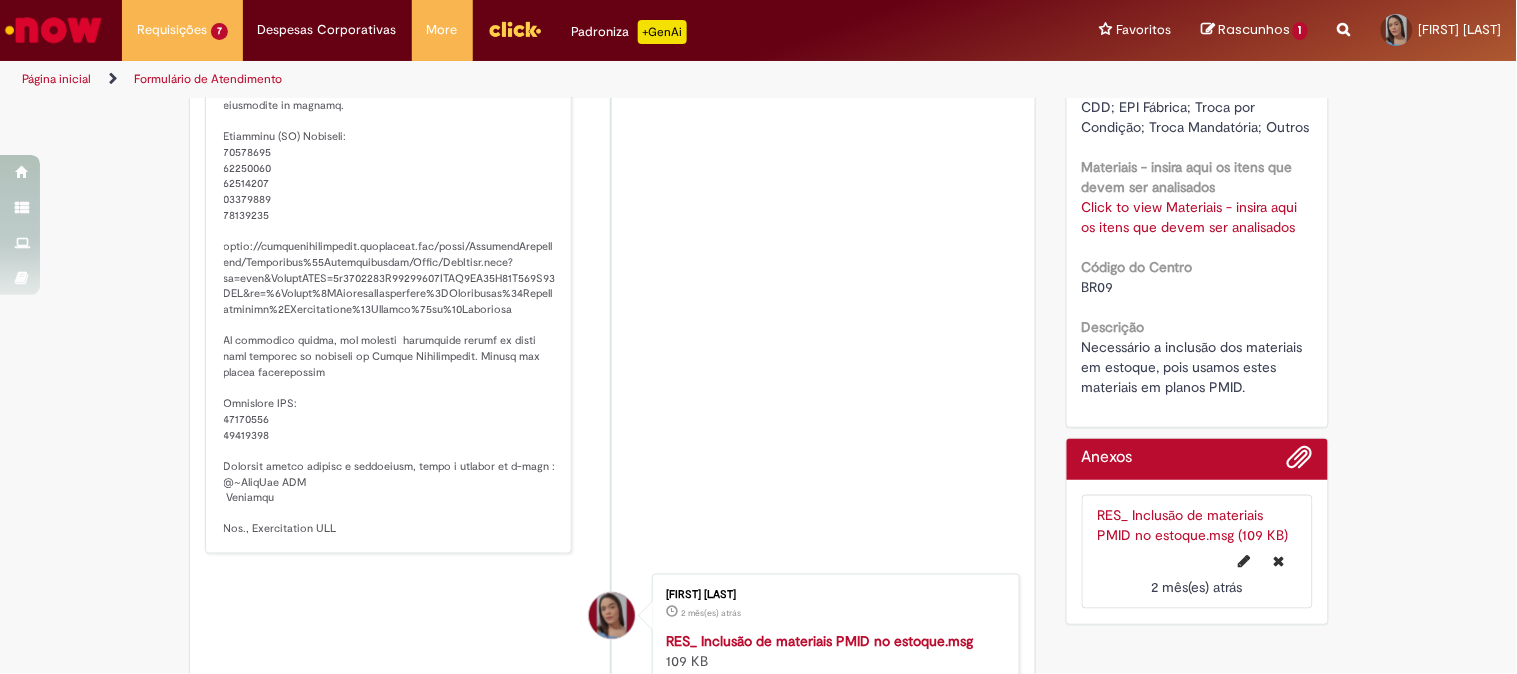 click at bounding box center (53, 30) 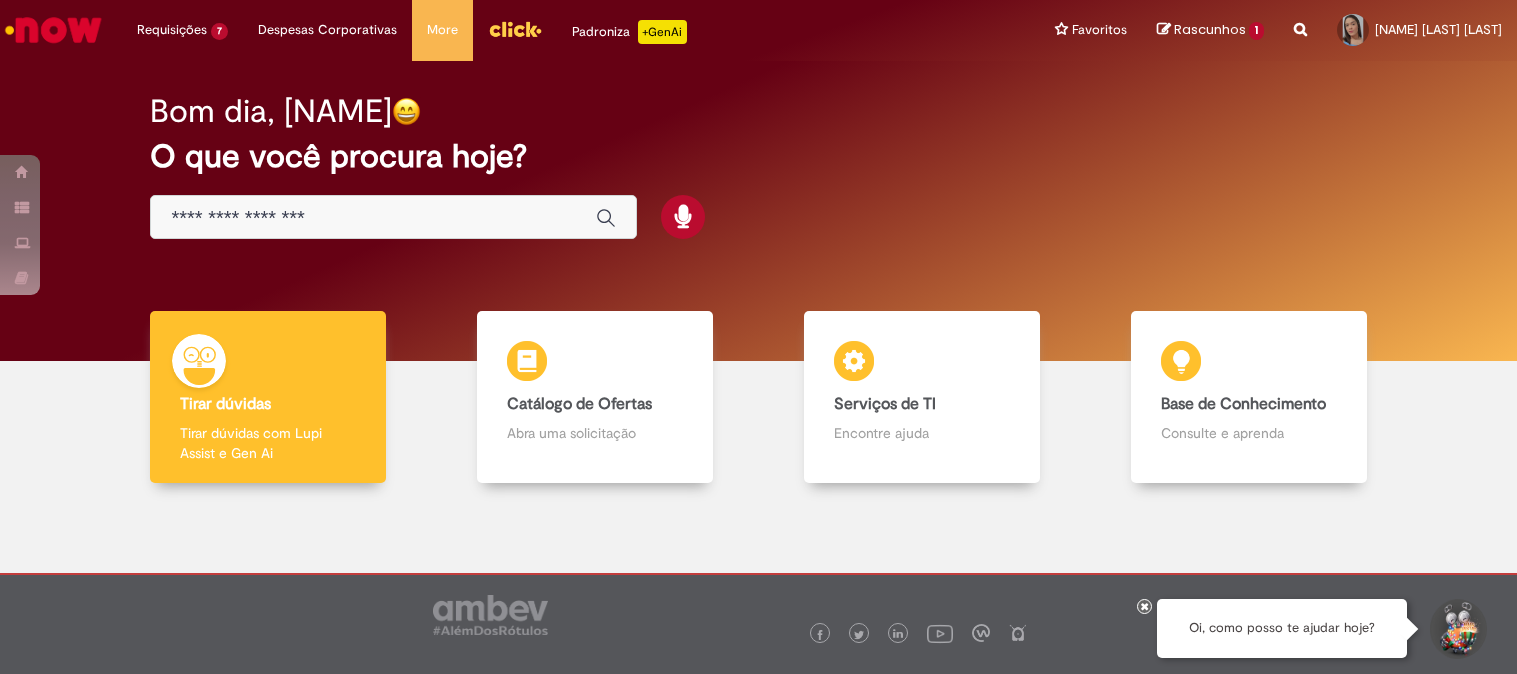 scroll, scrollTop: 0, scrollLeft: 0, axis: both 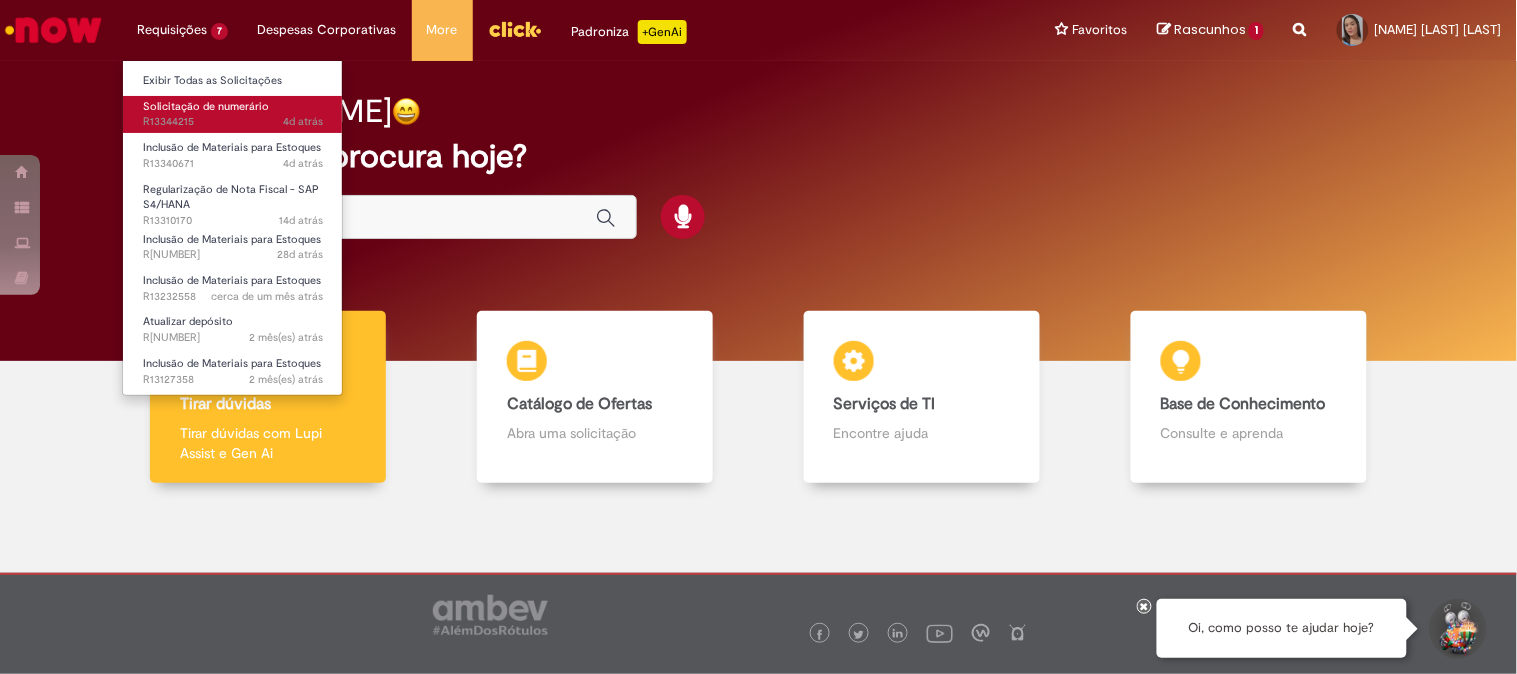 click on "Solicitação de numerário" at bounding box center (206, 106) 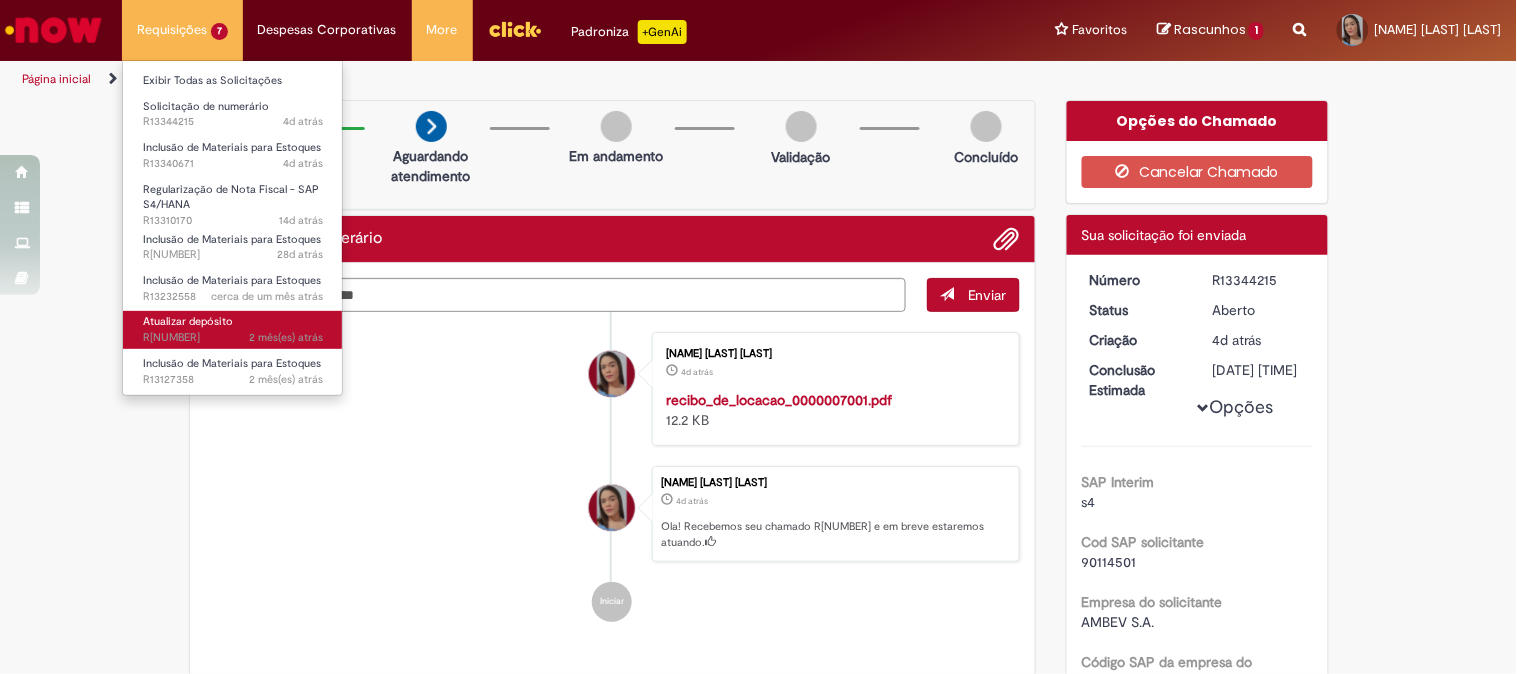 click on "2 mês(es) atrás 2 meses atrás  R13127613" at bounding box center (233, 338) 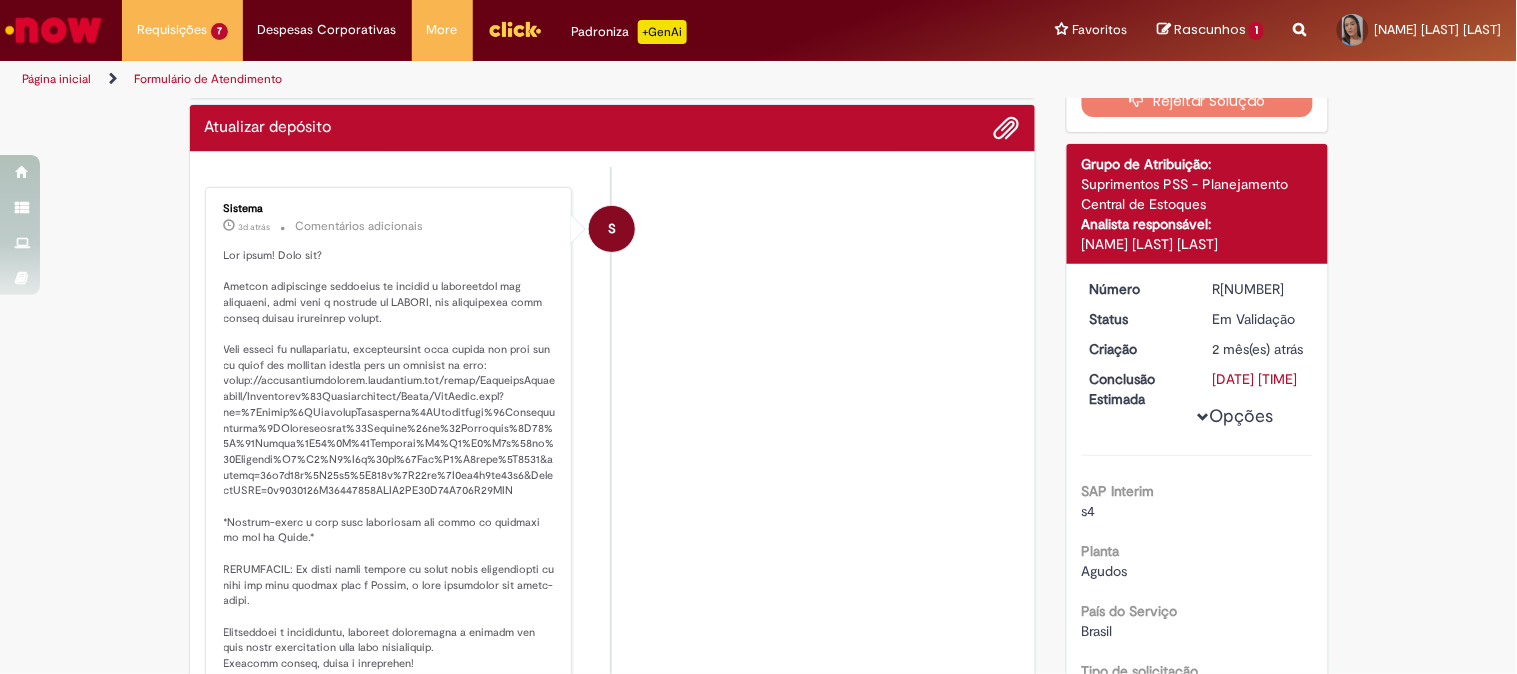 scroll, scrollTop: 226, scrollLeft: 0, axis: vertical 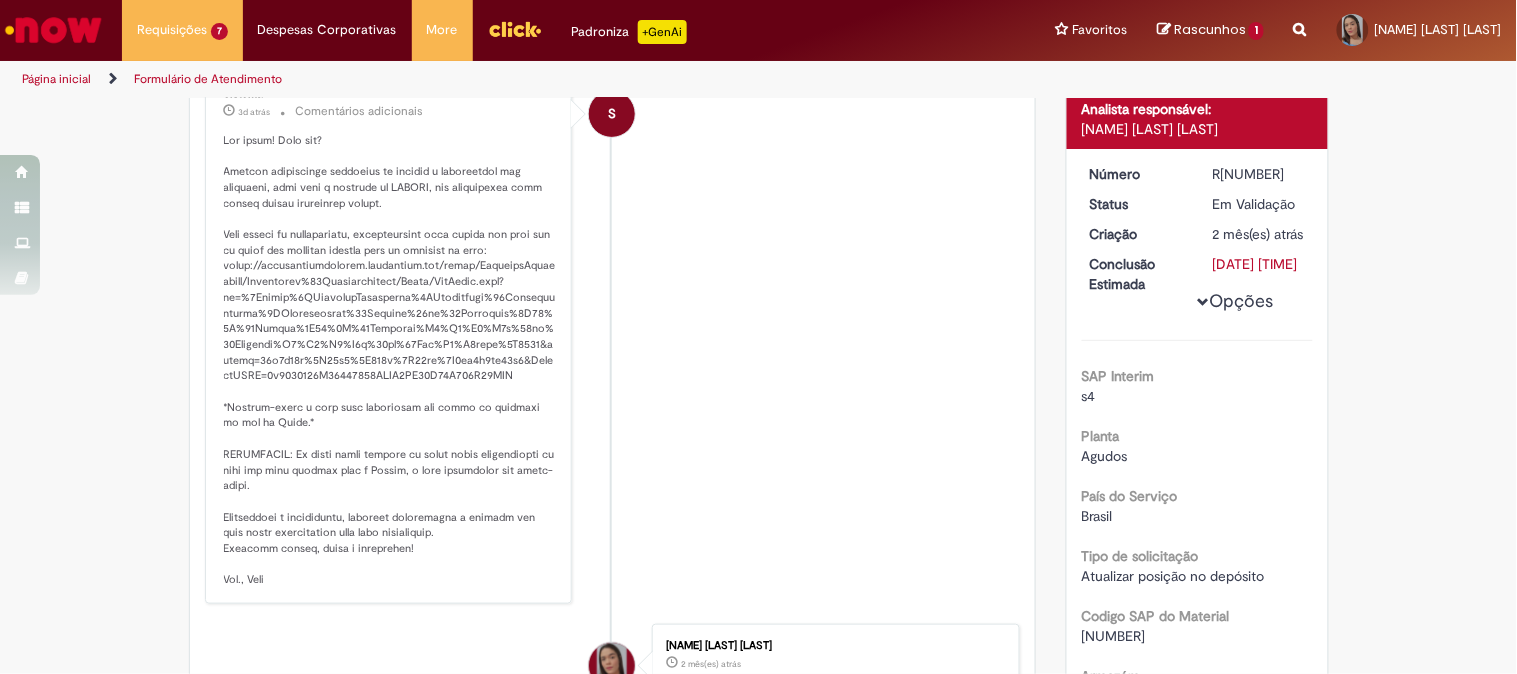 click at bounding box center (390, 360) 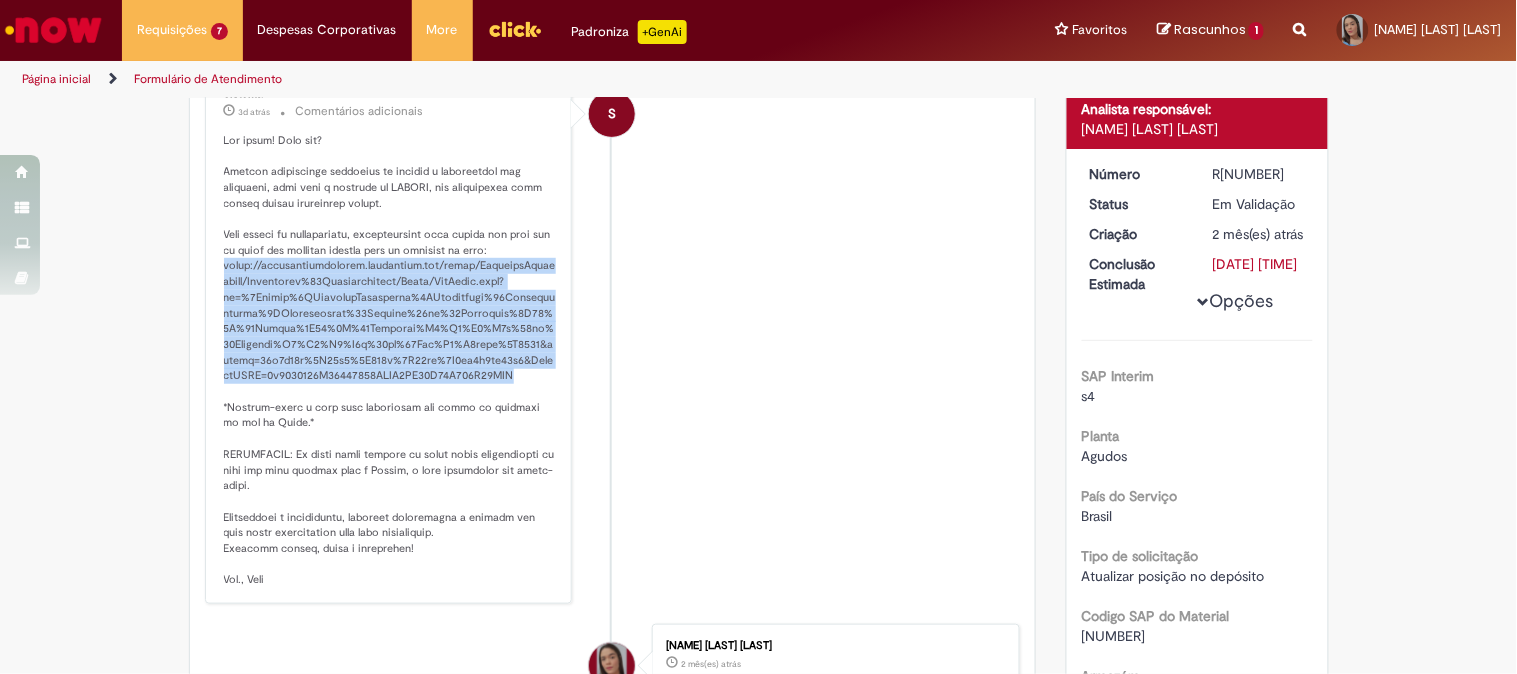 drag, startPoint x: 483, startPoint y: 390, endPoint x: 215, endPoint y: 282, distance: 288.9429 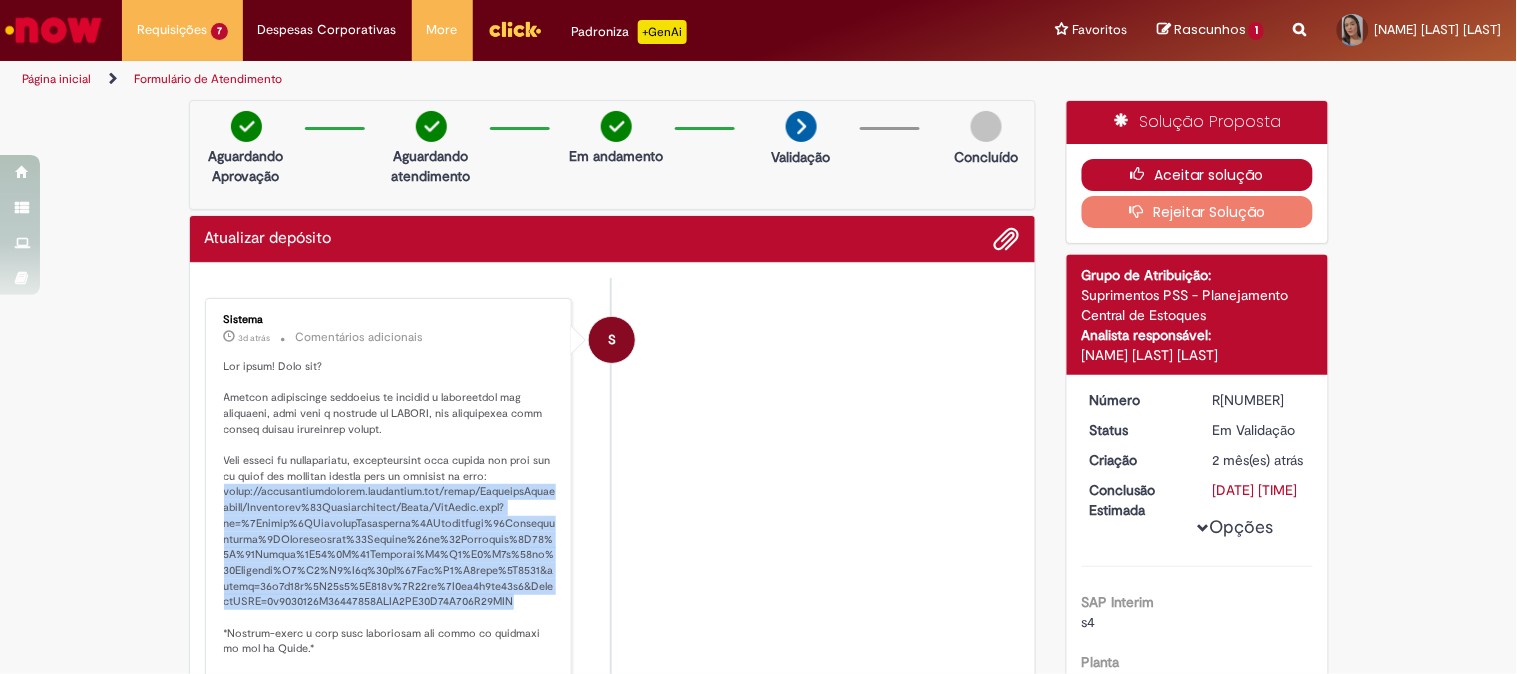 click on "Aceitar solução" at bounding box center (1197, 175) 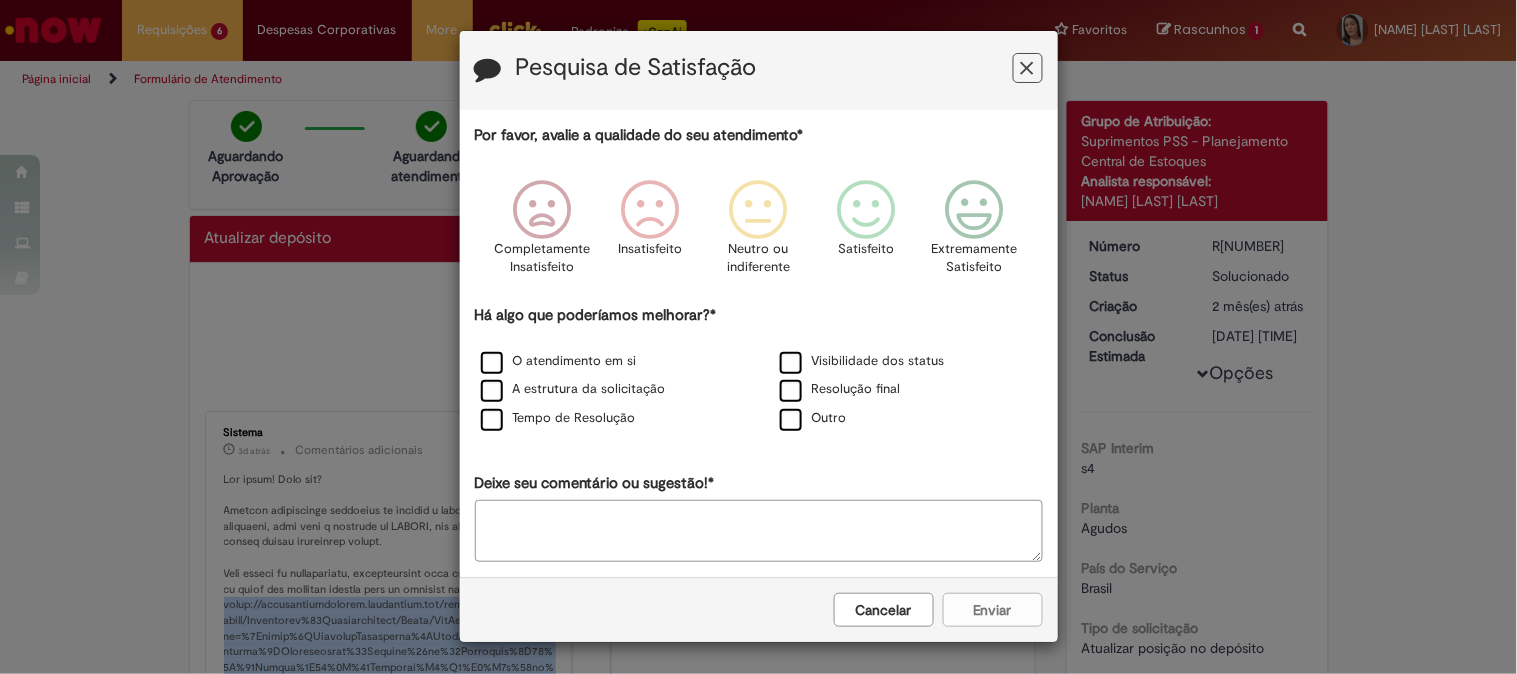 click on "Cancelar" at bounding box center (884, 610) 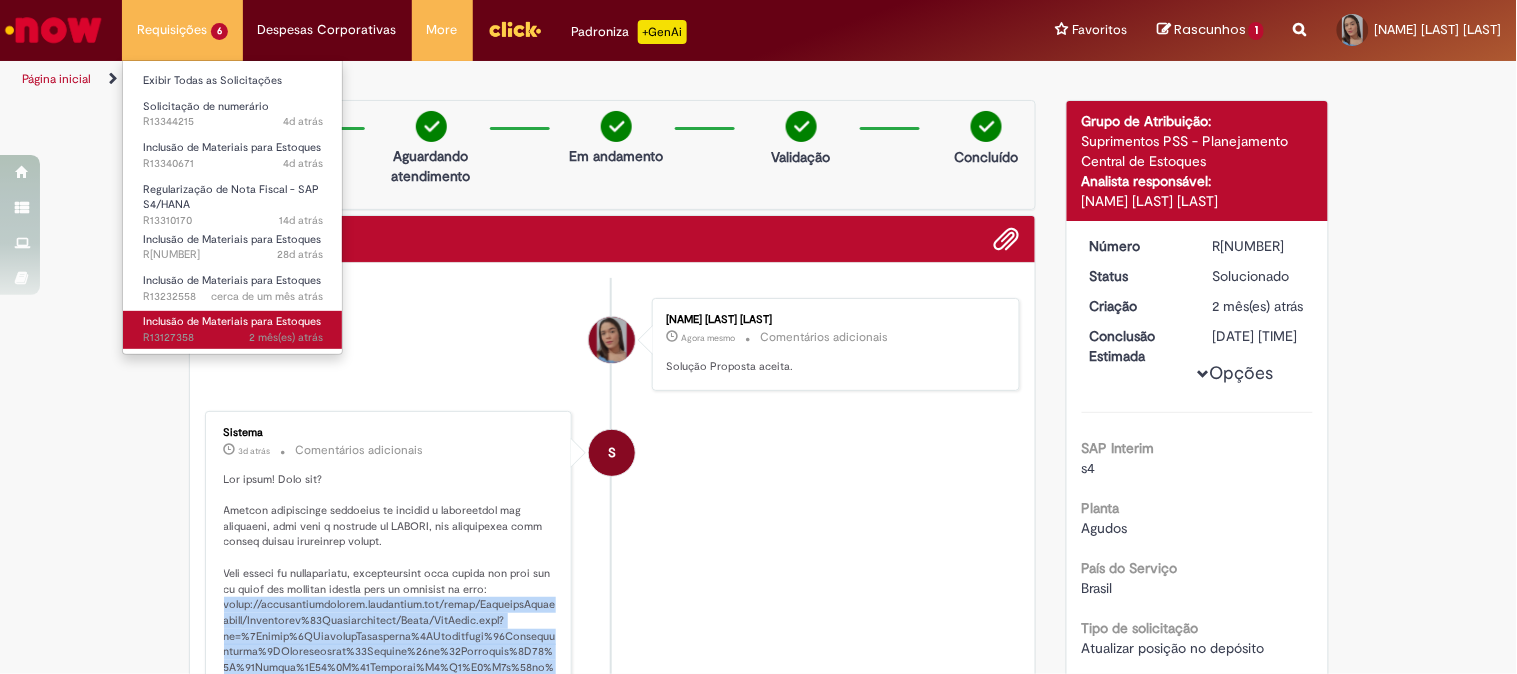 click on "Inclusão de Materiais para Estoques
2 mês(es) atrás 2 meses atrás  R13127358" at bounding box center [233, 329] 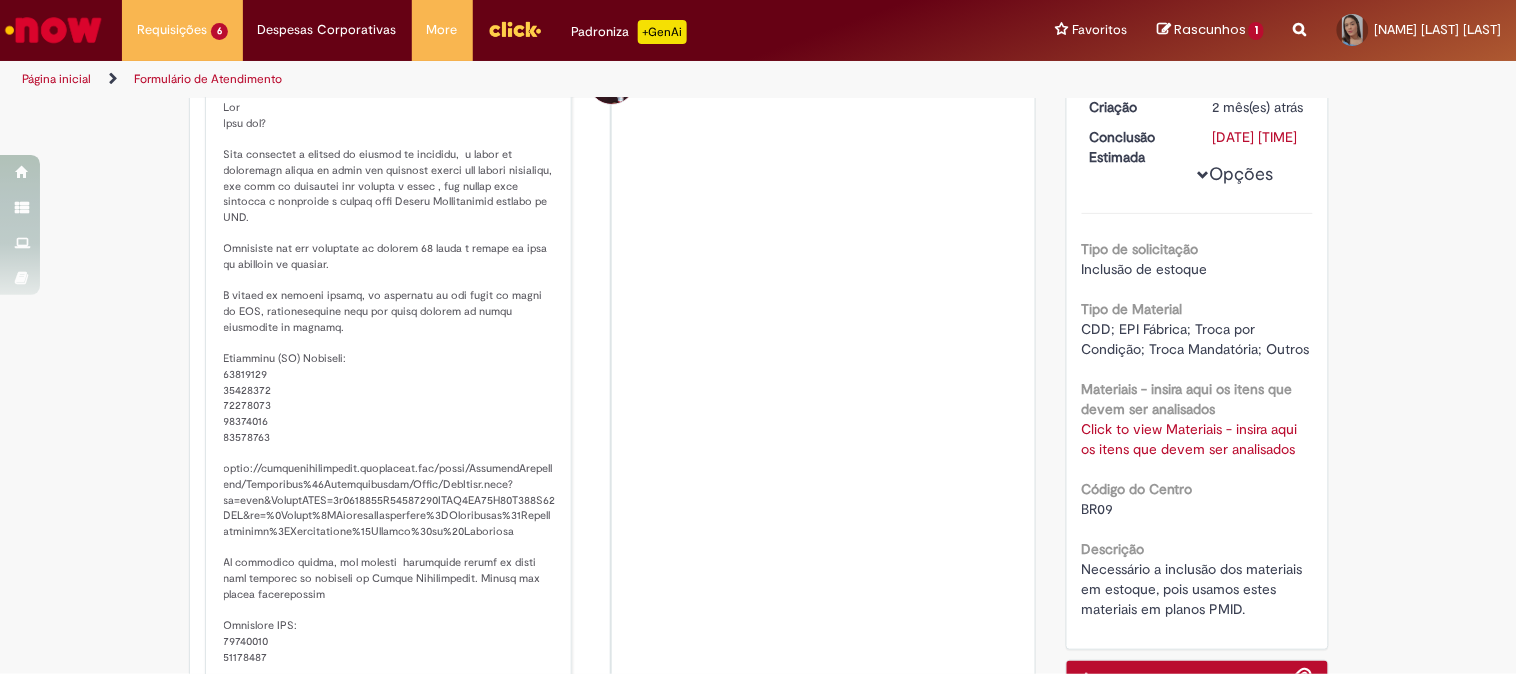 scroll, scrollTop: 710, scrollLeft: 0, axis: vertical 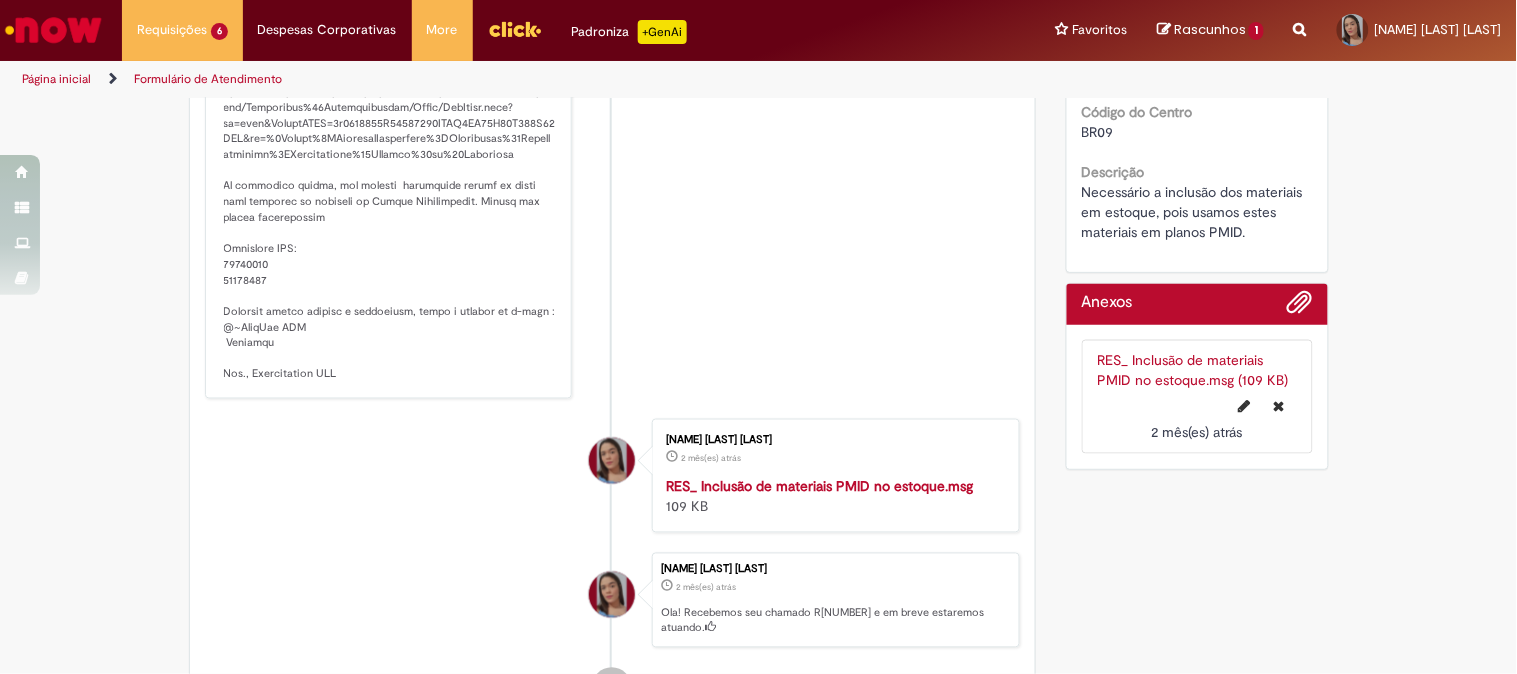 click at bounding box center (53, 30) 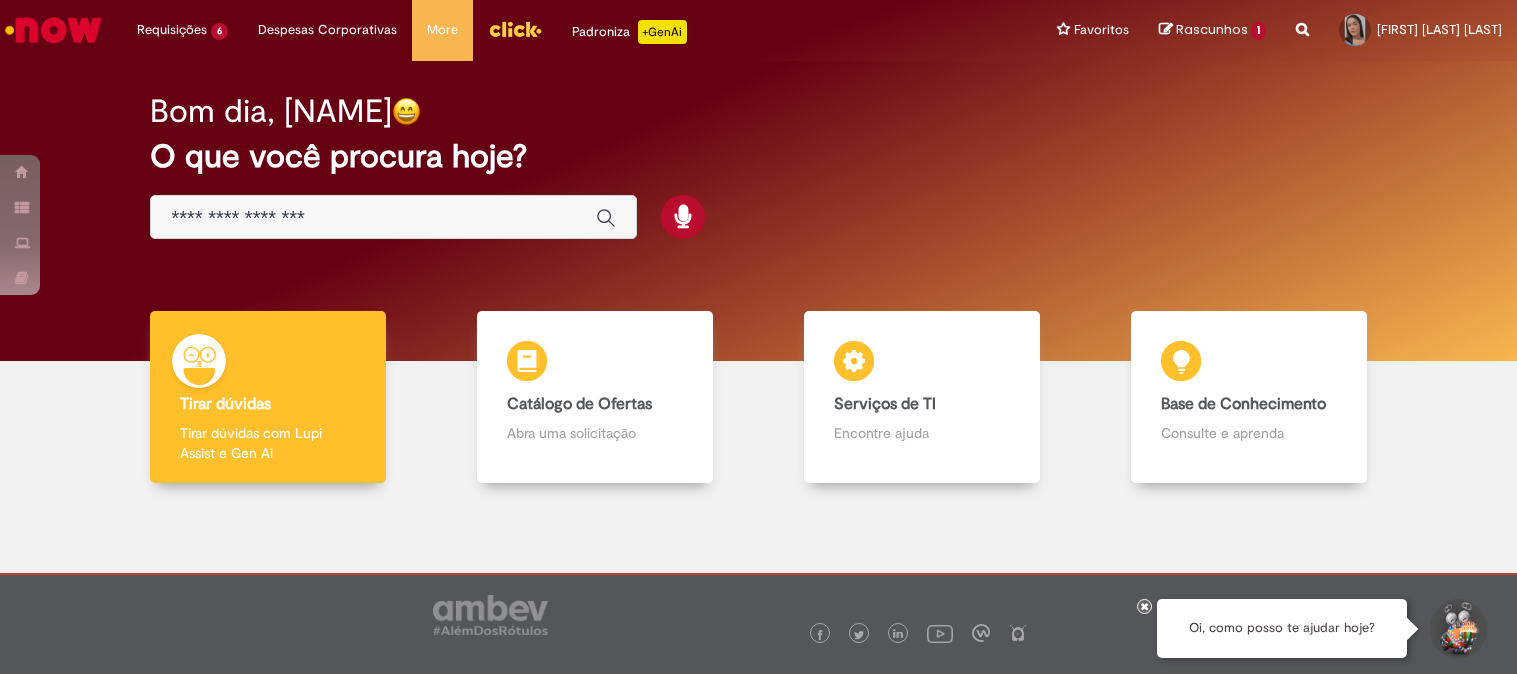 scroll, scrollTop: 0, scrollLeft: 0, axis: both 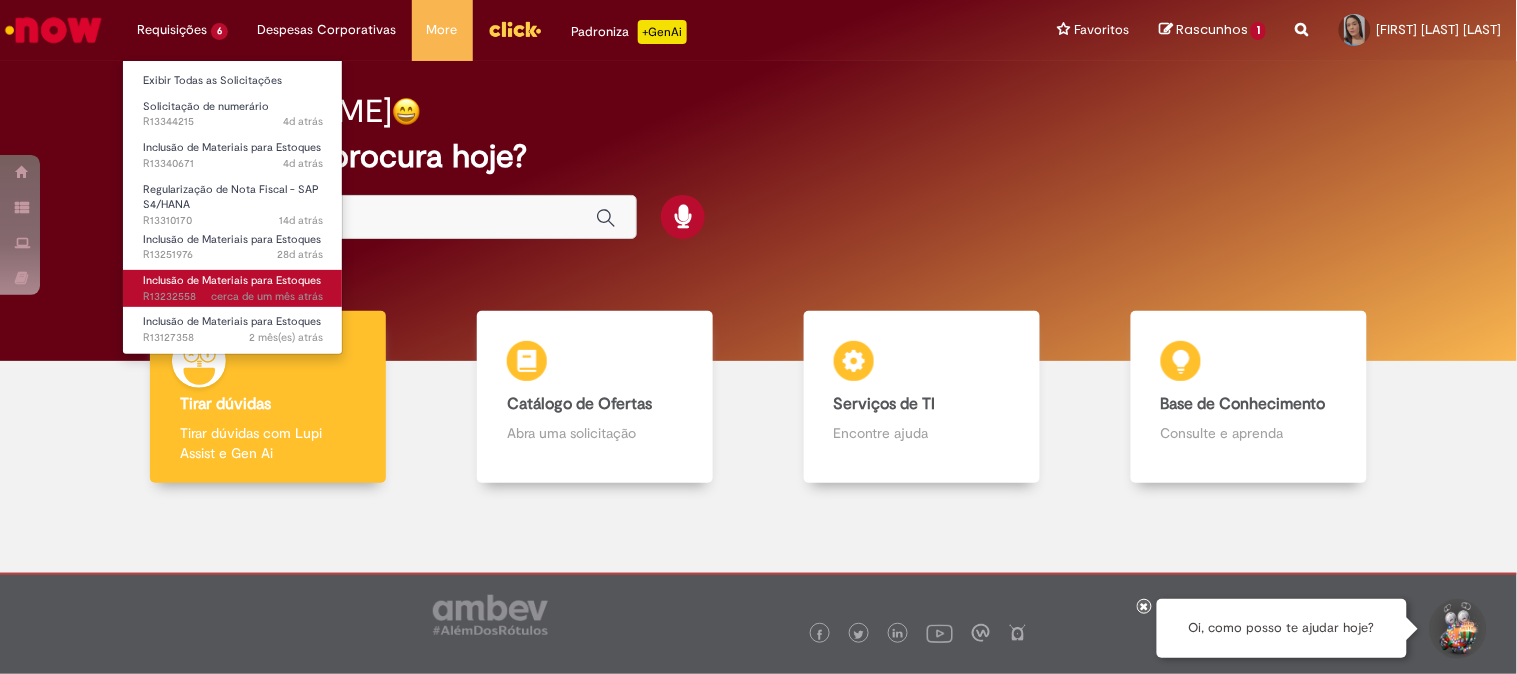 click on "Inclusão de Materiais para Estoques" at bounding box center (232, 280) 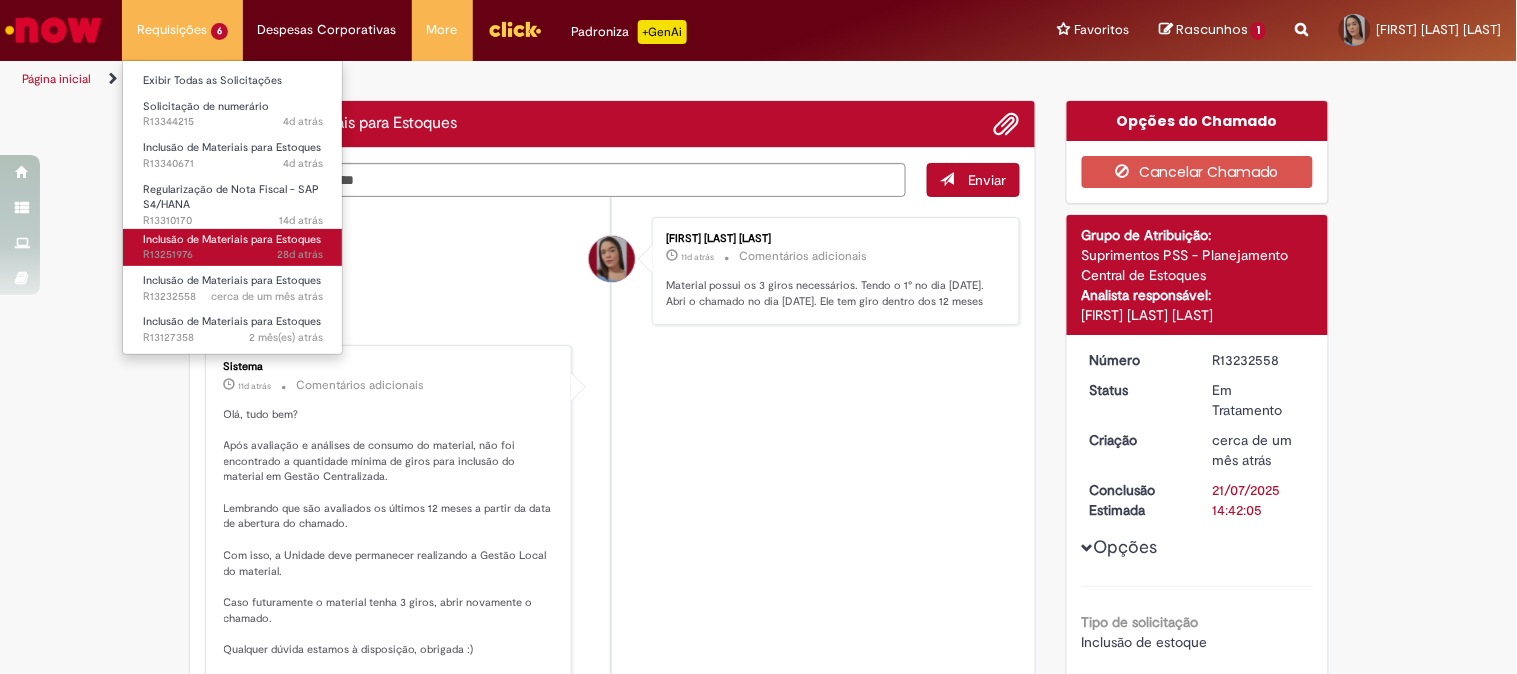 click on "28d atrás 28 dias atrás  R13251976" at bounding box center (233, 255) 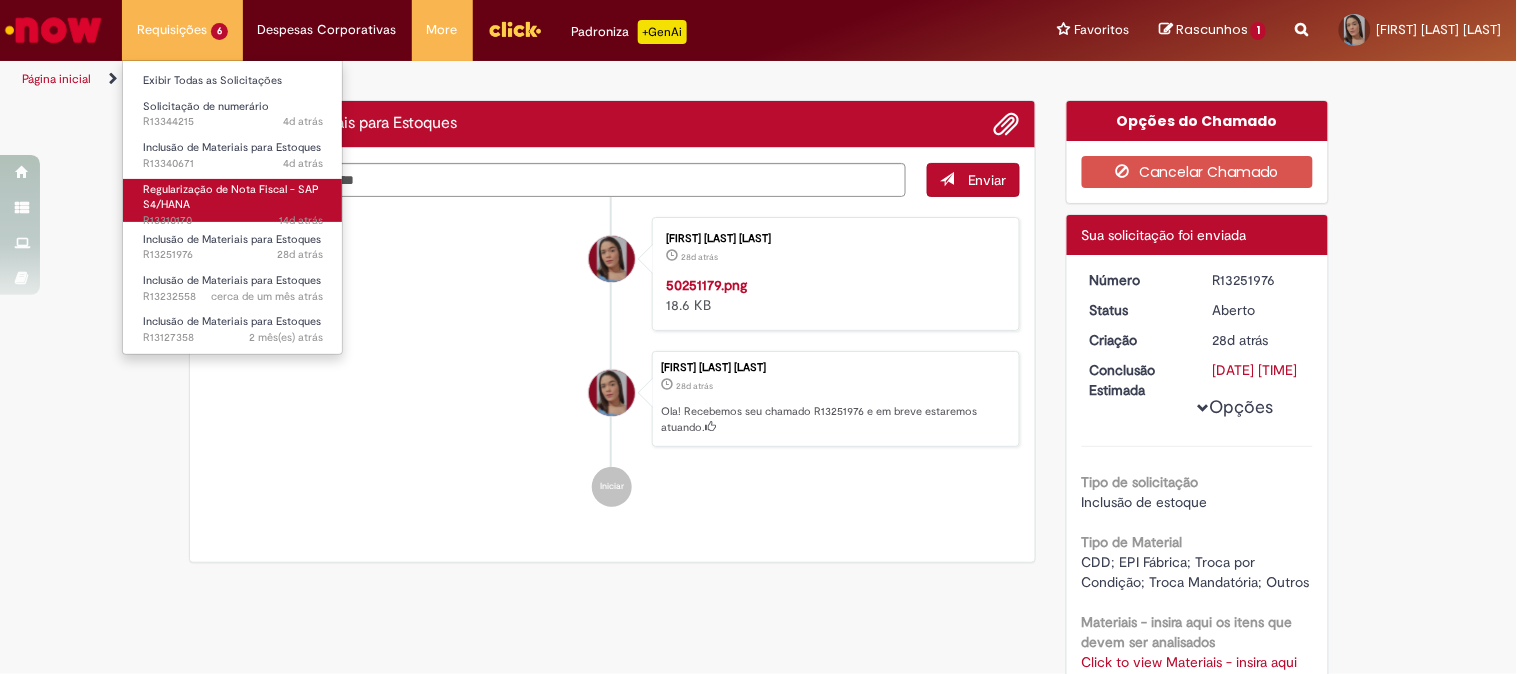 click on "Regularização de Nota Fiscal - SAP S4/HANA
14d atrás 14 dias atrás  R13310170" at bounding box center [233, 200] 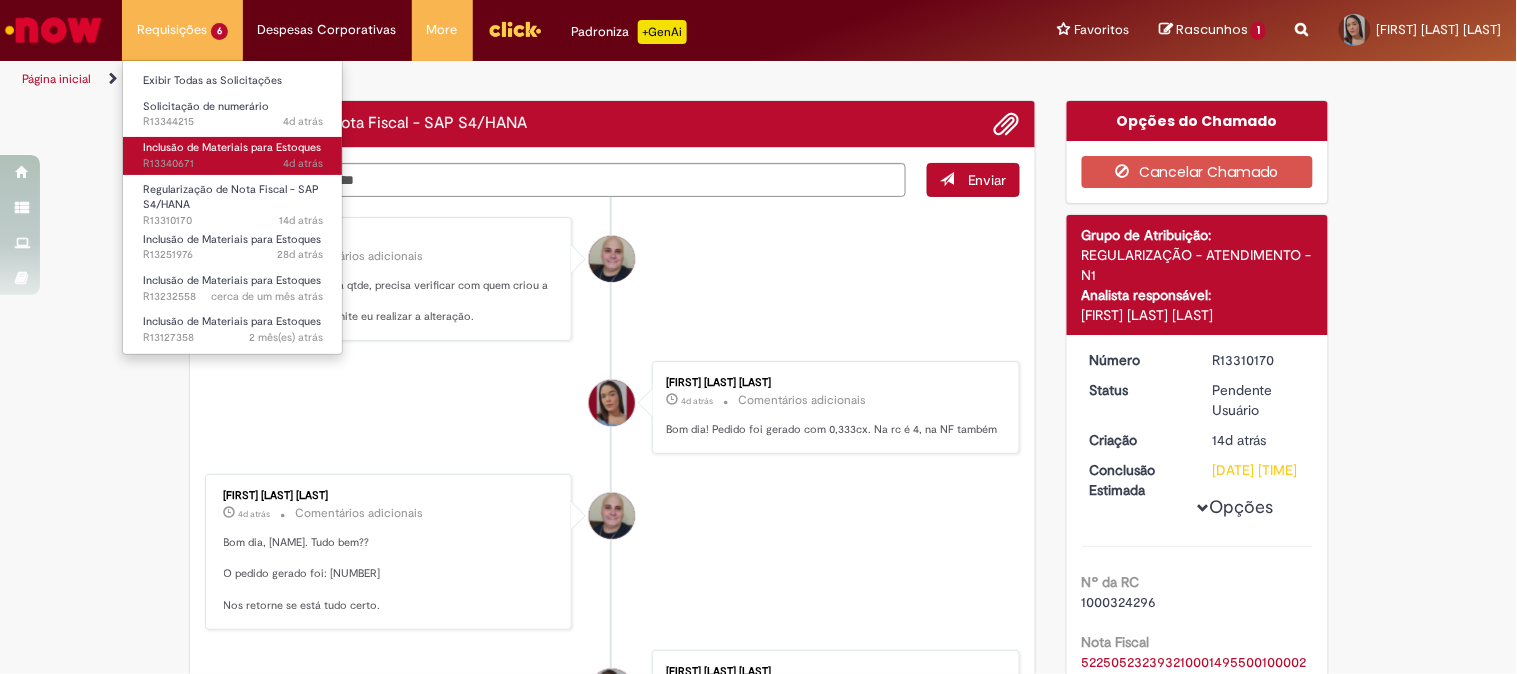 click on "Inclusão de Materiais para Estoques" at bounding box center (232, 147) 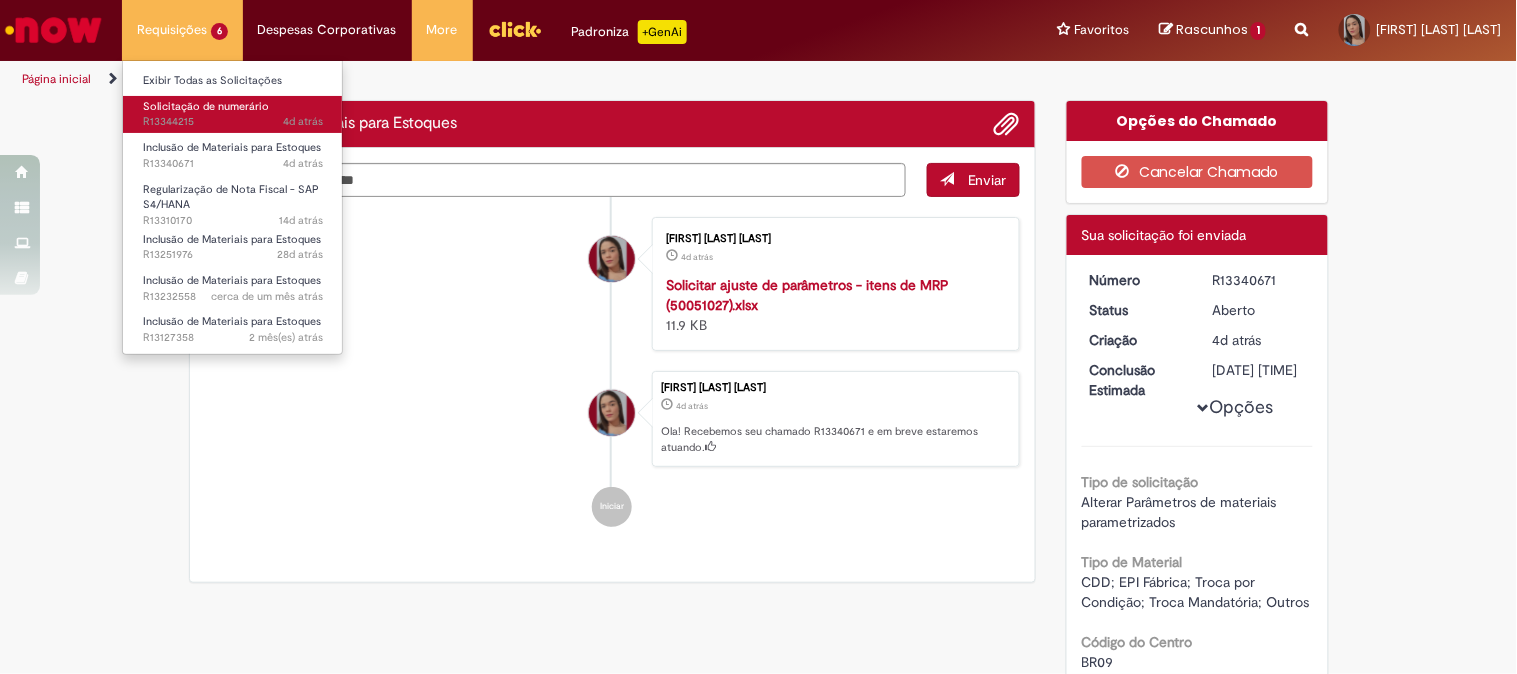 click on "Solicitação de numerário
4d atrás 4 dias atrás  R13344215" at bounding box center (233, 114) 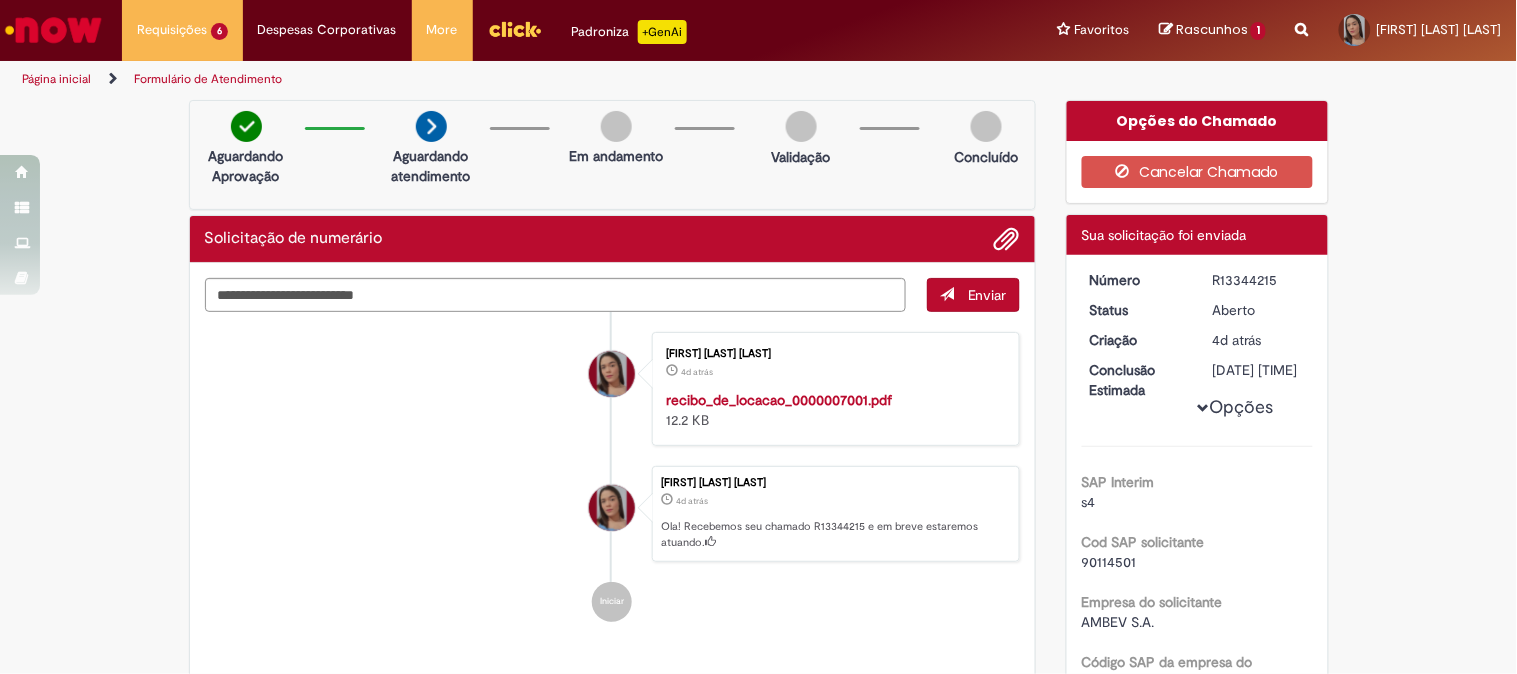click at bounding box center (53, 30) 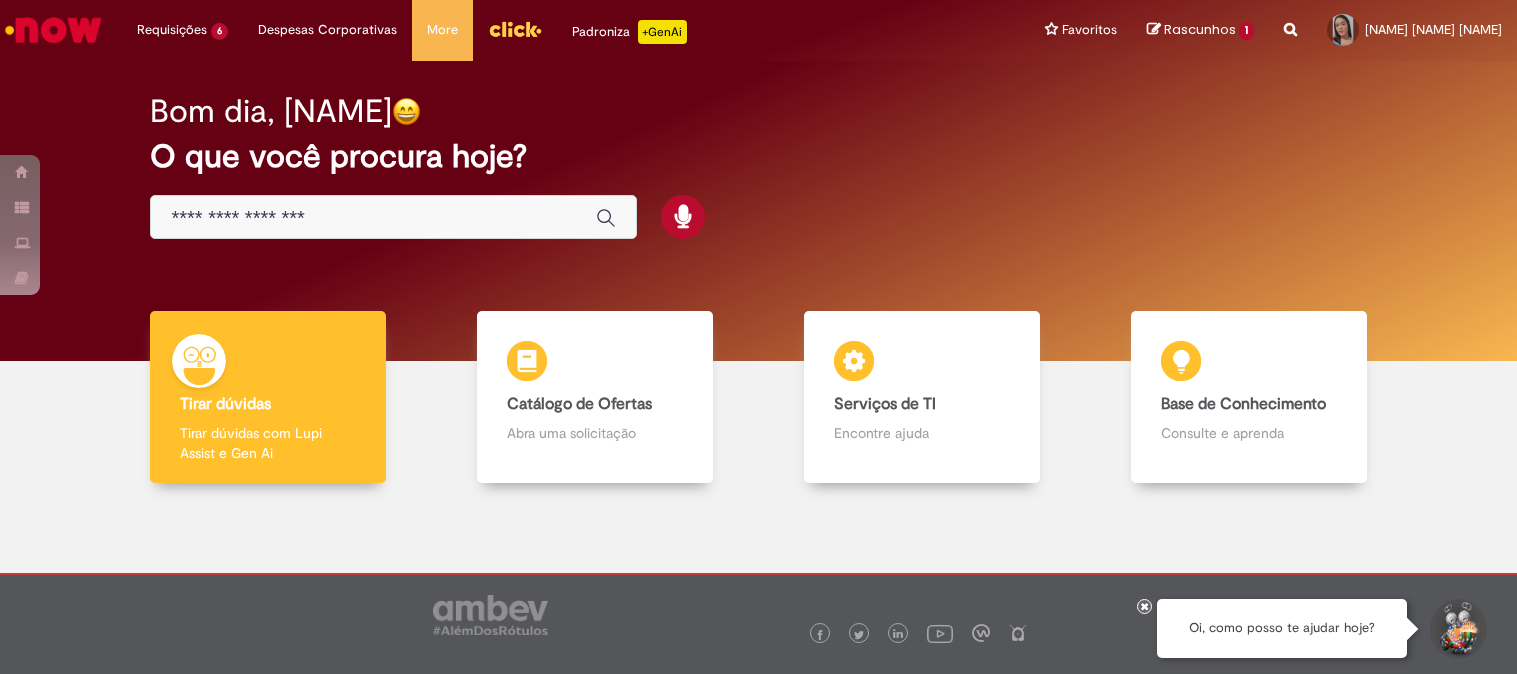 scroll, scrollTop: 0, scrollLeft: 0, axis: both 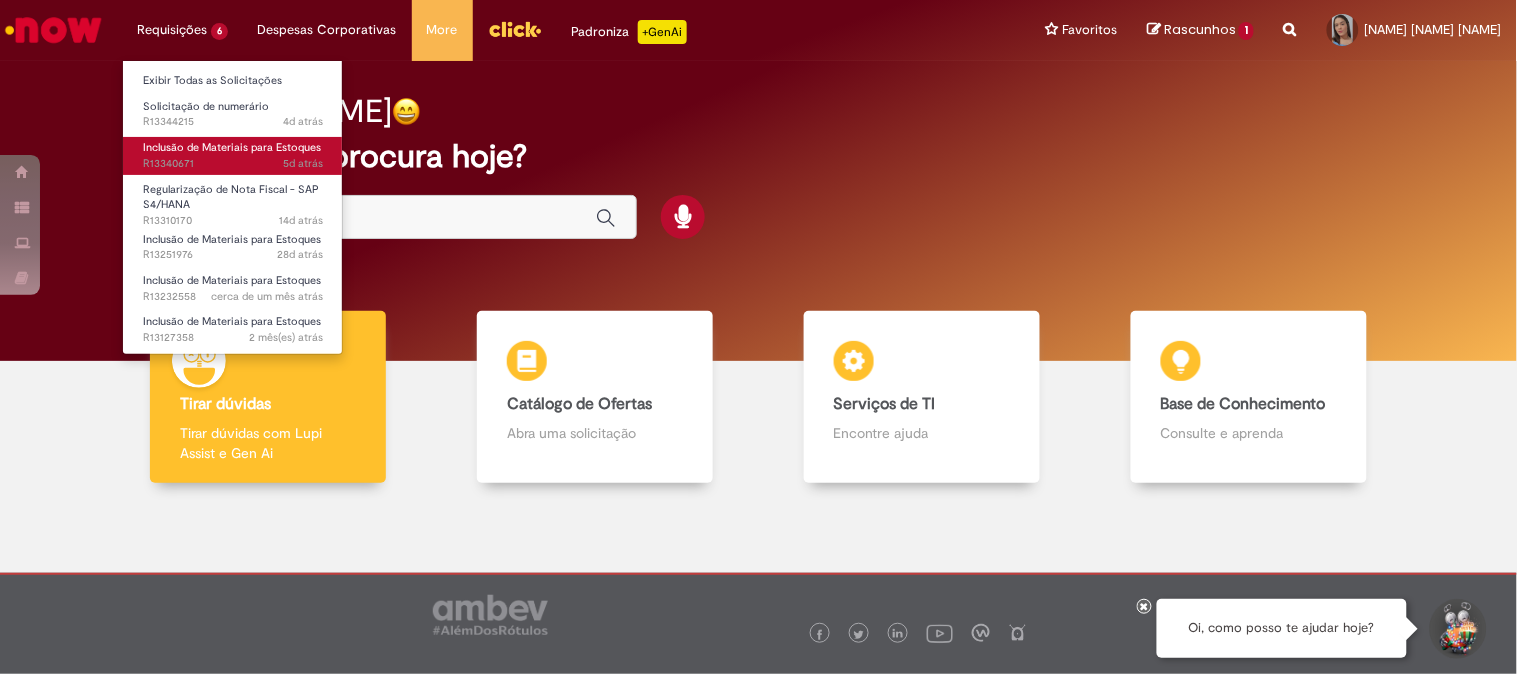 click on "5d atrás 5 dias atrás  R13340671" at bounding box center (233, 164) 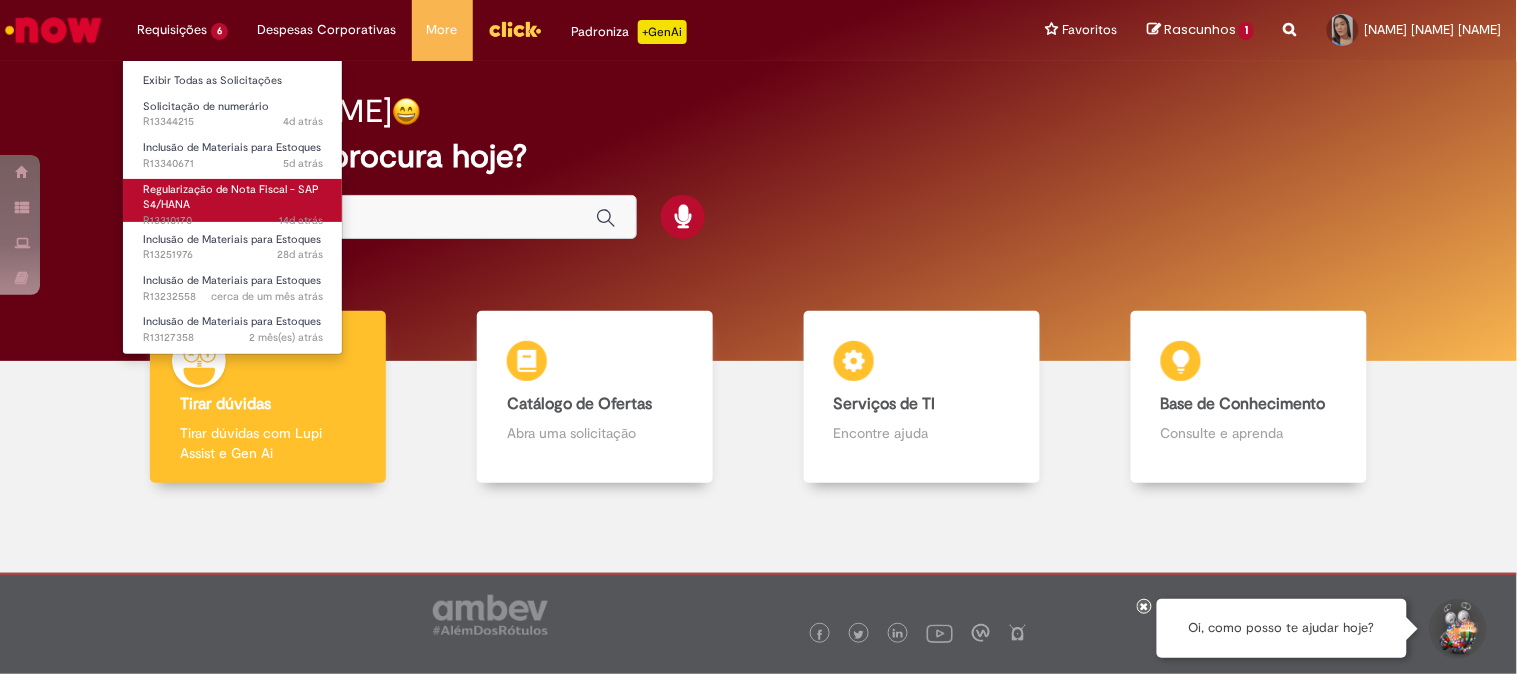 click on "Regularização de Nota Fiscal - SAP S4/HANA
14d atrás 14 dias atrás  R13310170" at bounding box center [233, 200] 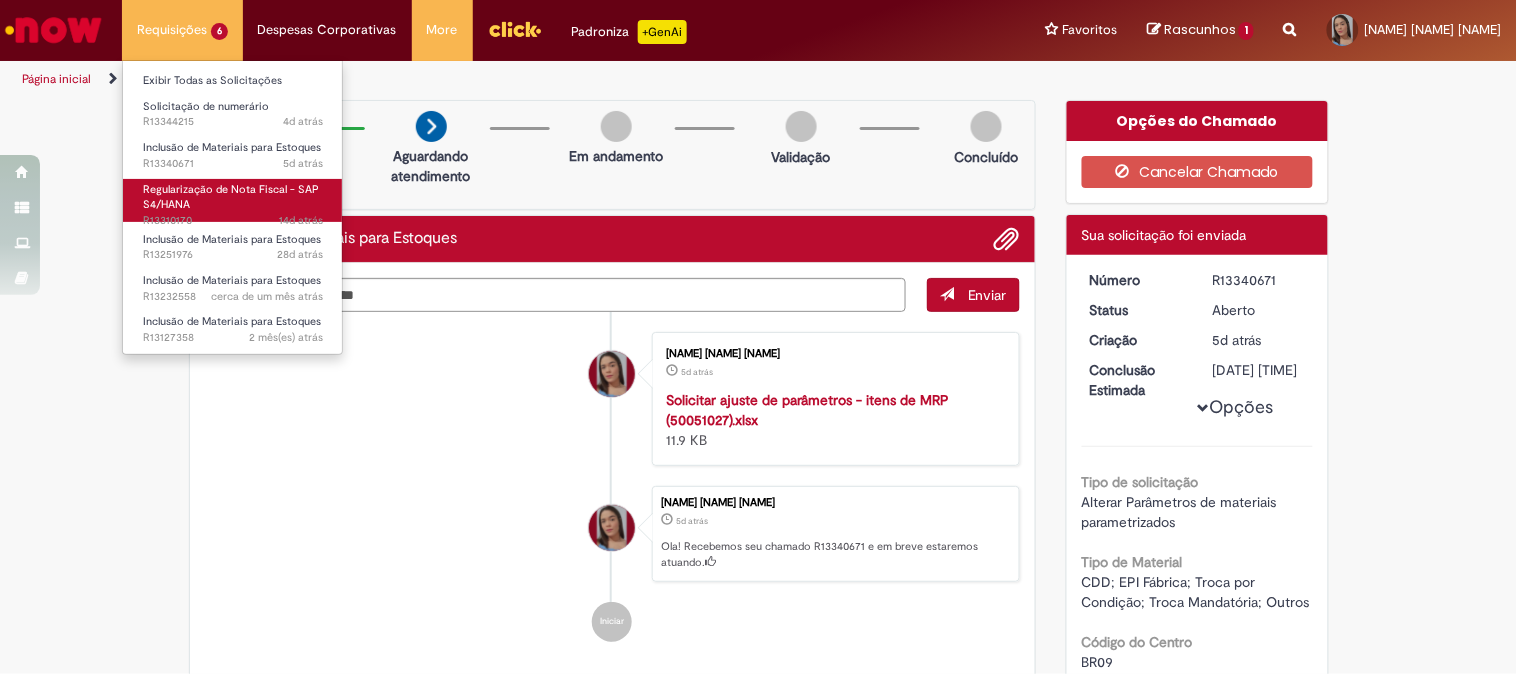 click on "Regularização de Nota Fiscal - SAP S4/HANA
14d atrás 14 dias atrás  R13310170" at bounding box center [233, 200] 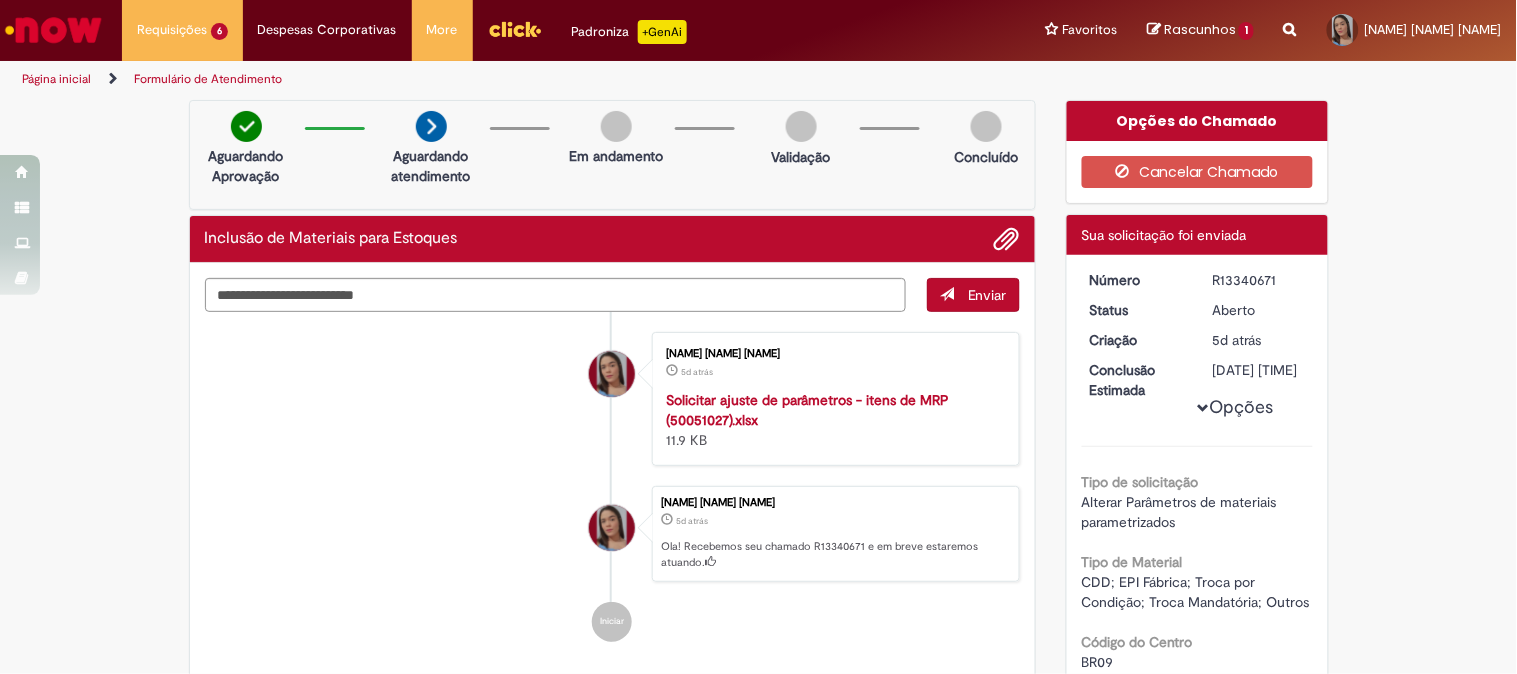 click at bounding box center [53, 30] 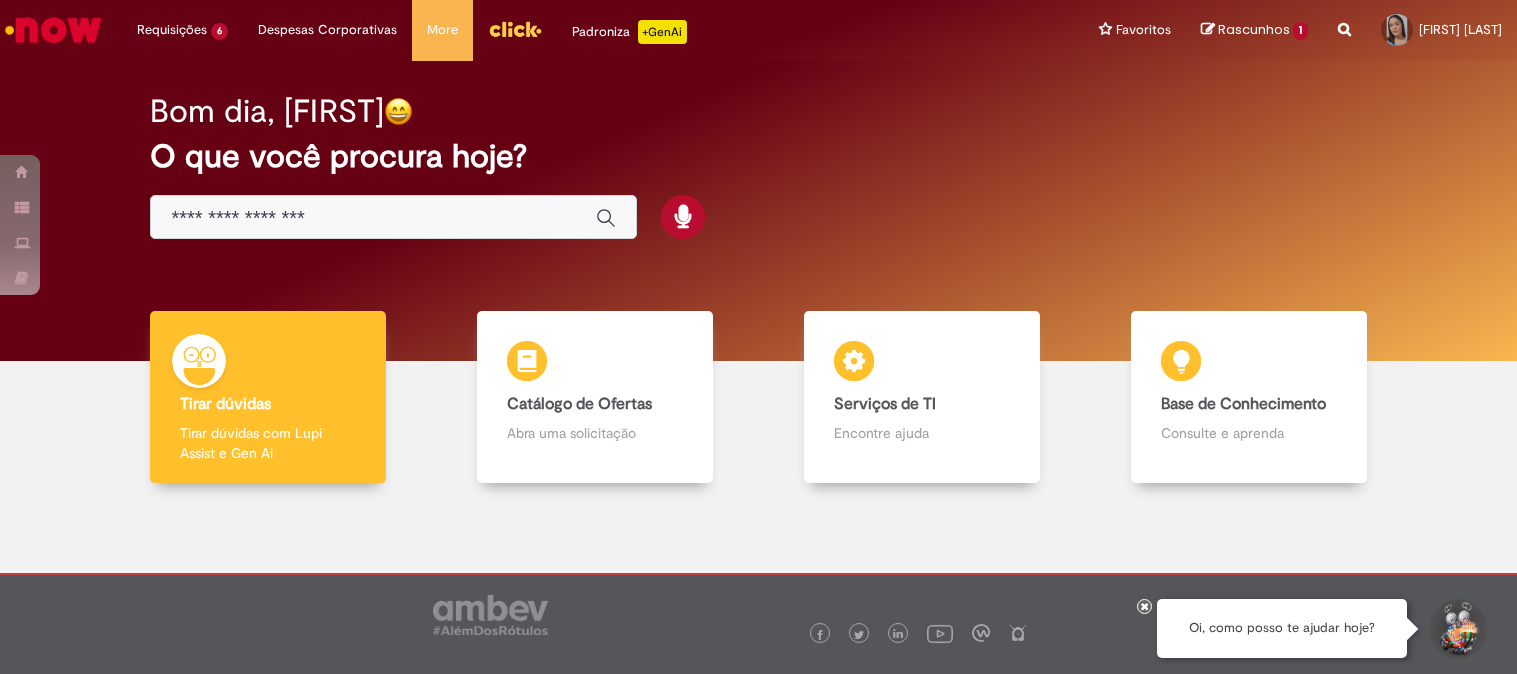 scroll, scrollTop: 0, scrollLeft: 0, axis: both 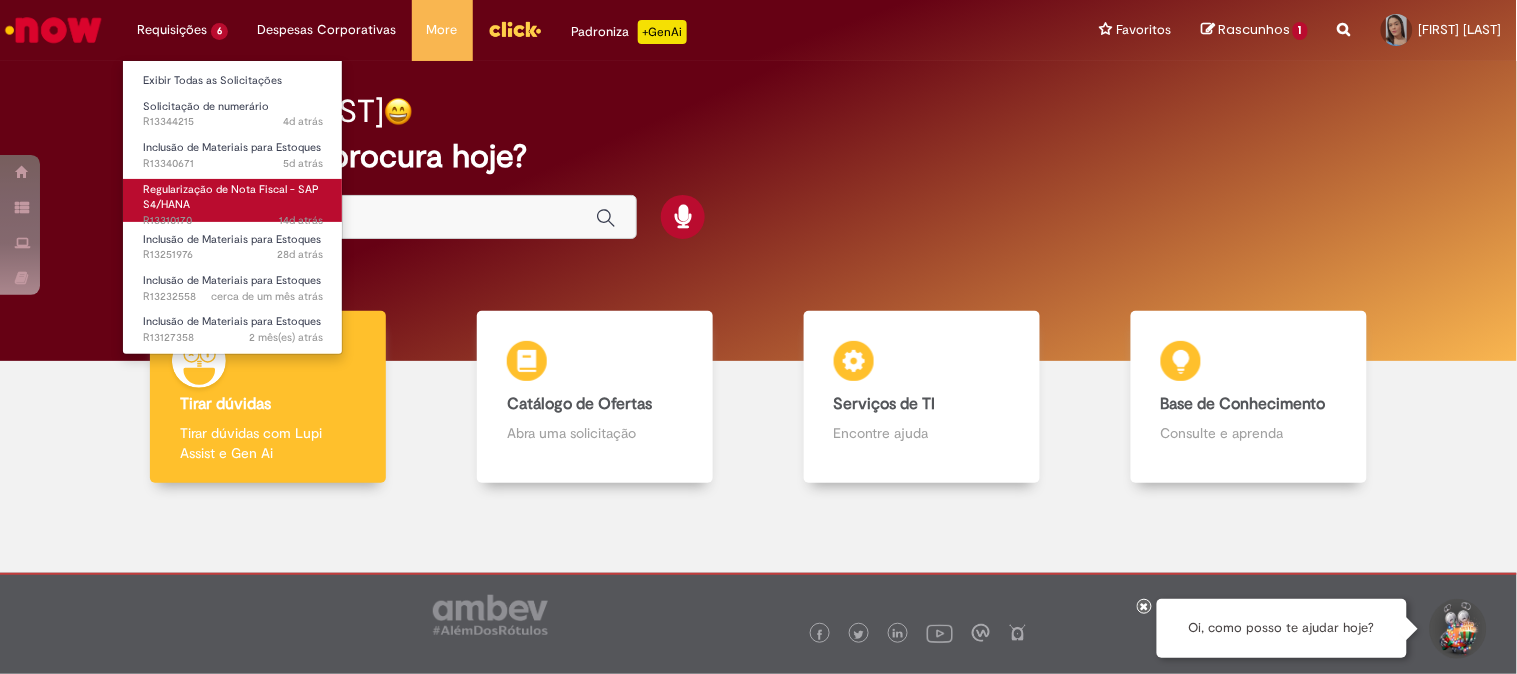 click on "Regularização de Nota Fiscal - SAP S4/HANA
14d atrás 14 dias atrás  R13310170" at bounding box center (233, 200) 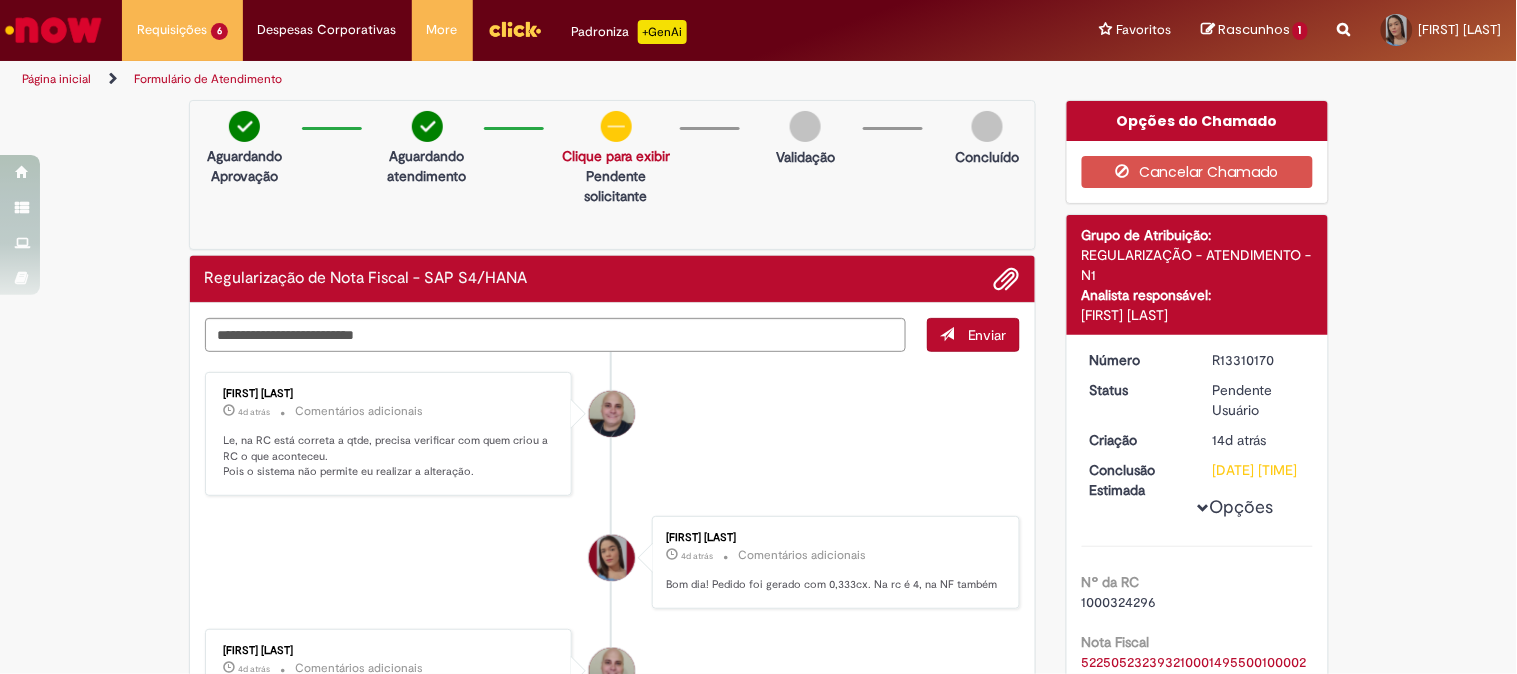 click on "Aguardando Aprovação
Aguardando atendimento
Solicitação aprovada   Clique para exibir         Pendente solicitante
Validação
Concluído" at bounding box center (613, 175) 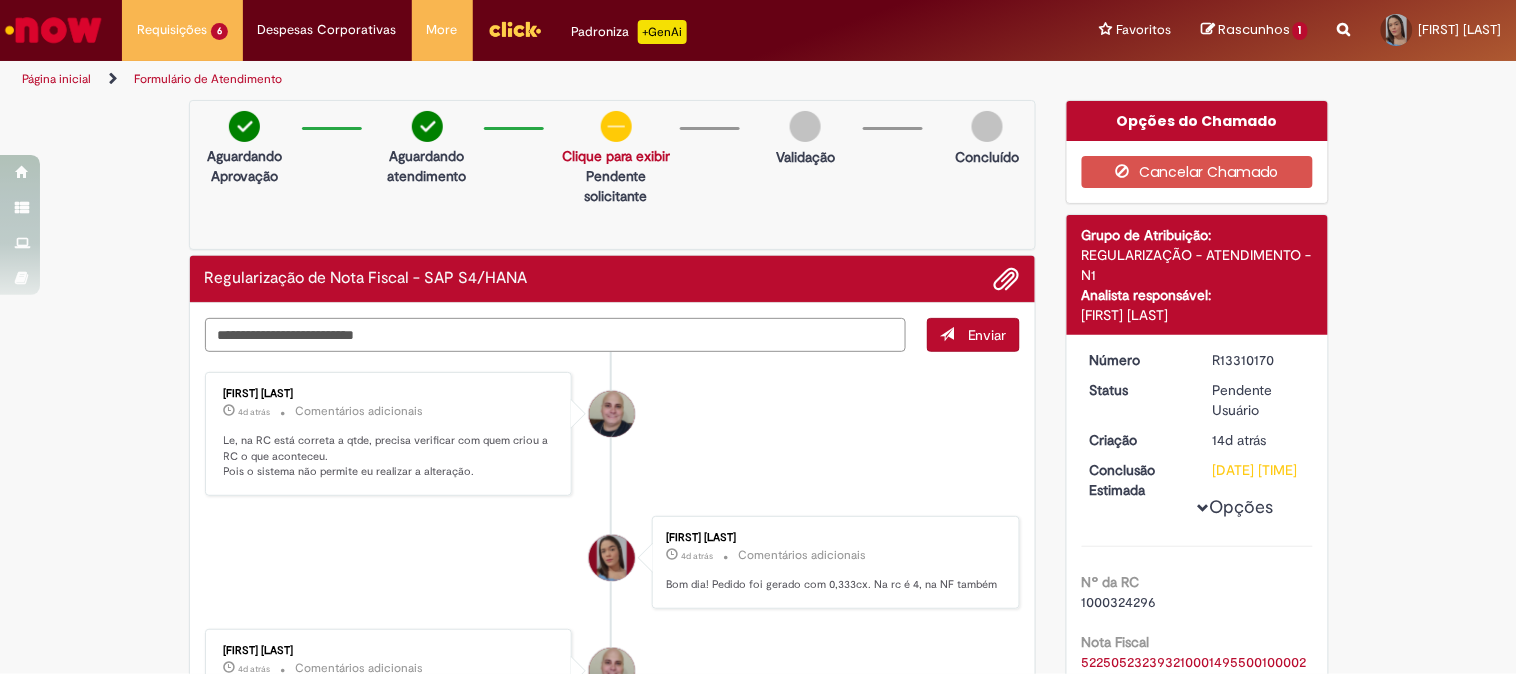 click at bounding box center (556, 335) 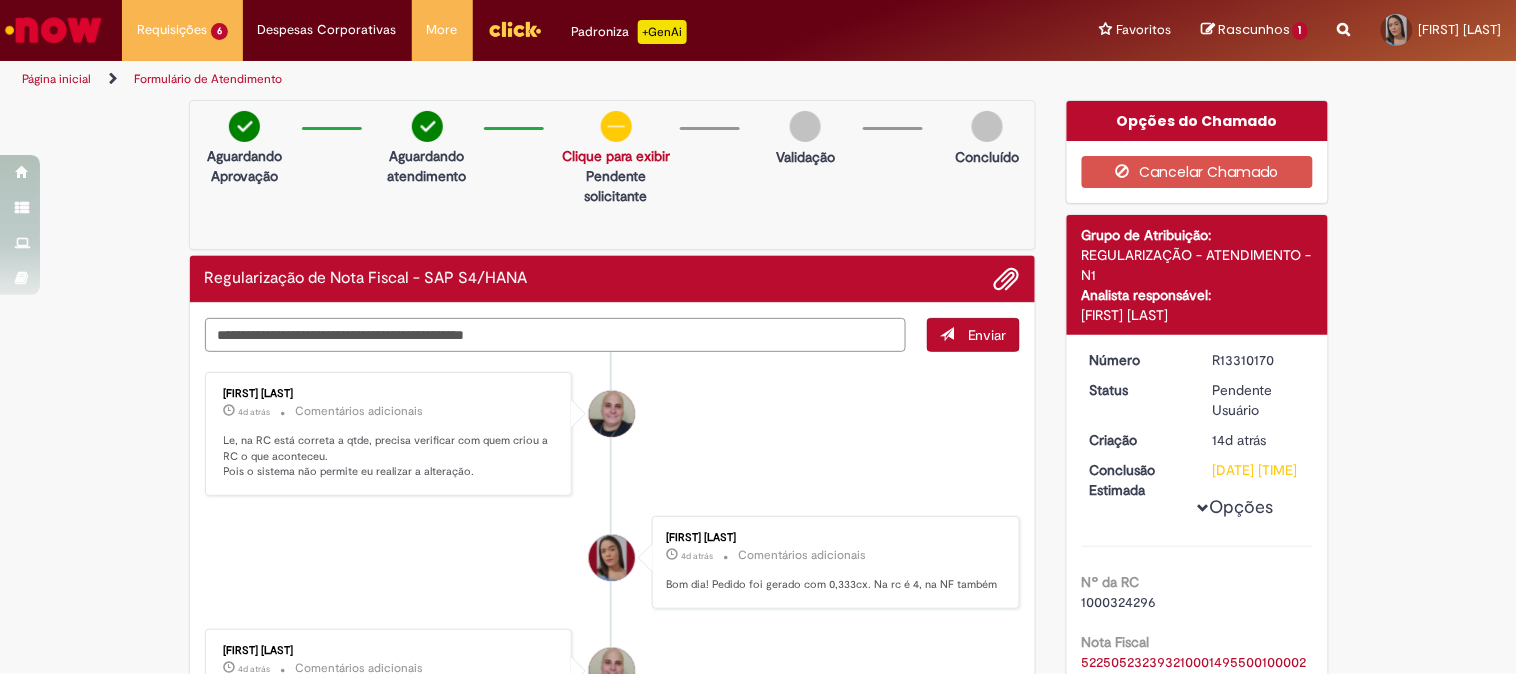 paste on "**********" 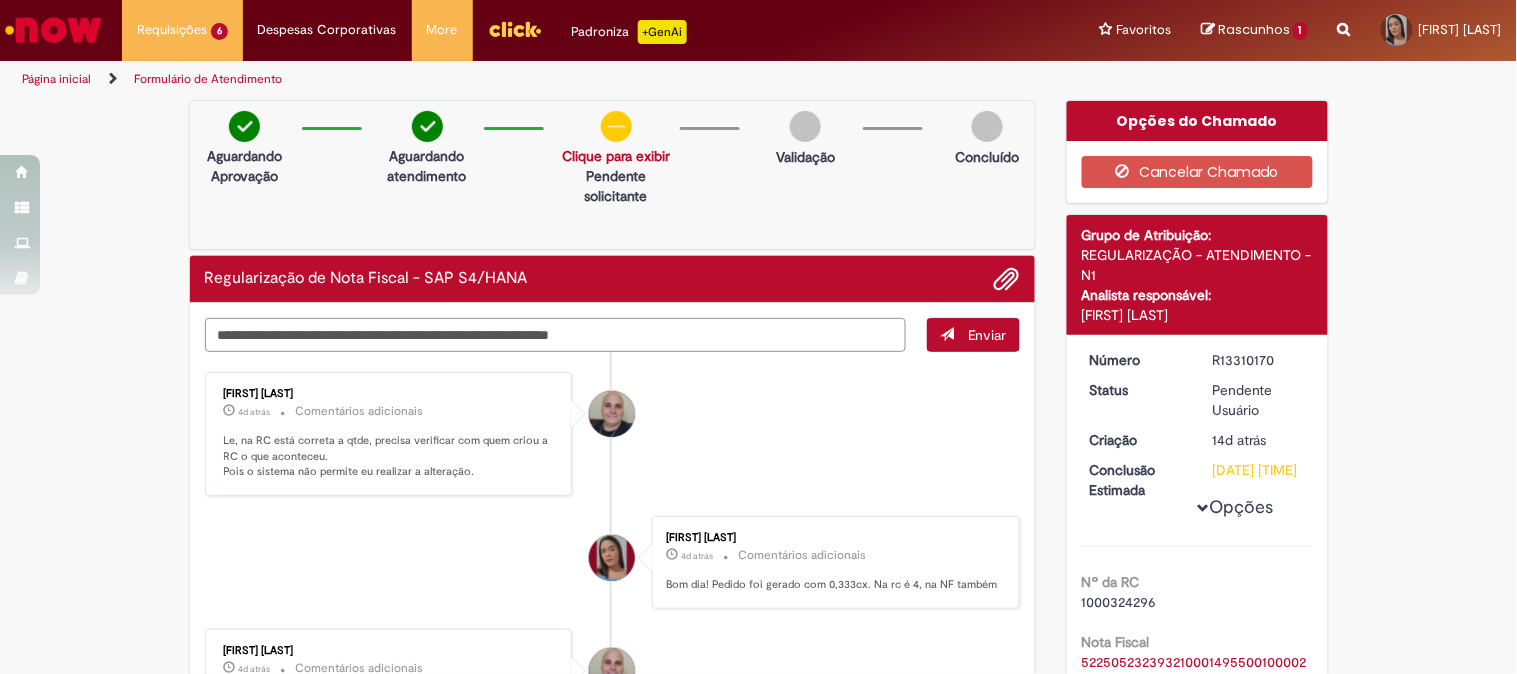 paste on "**********" 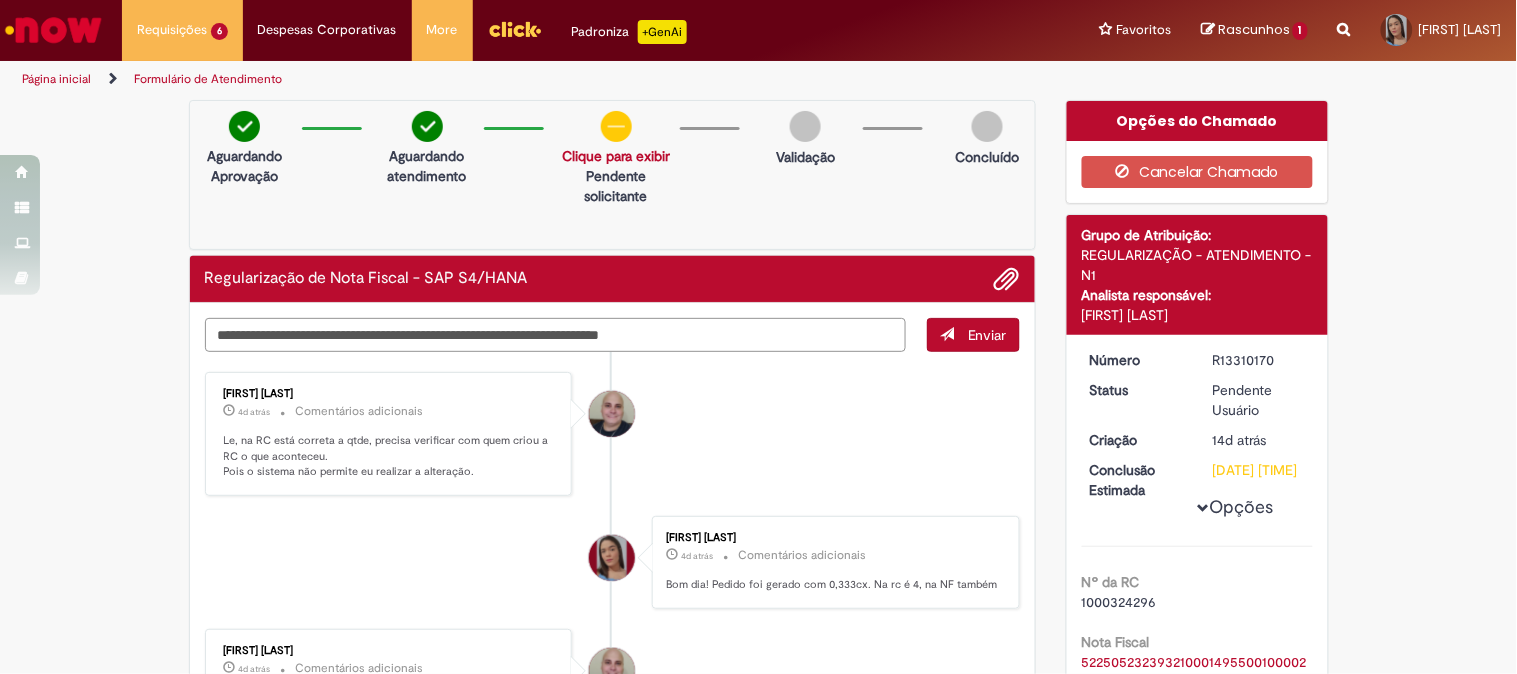 click on "**********" at bounding box center [556, 335] 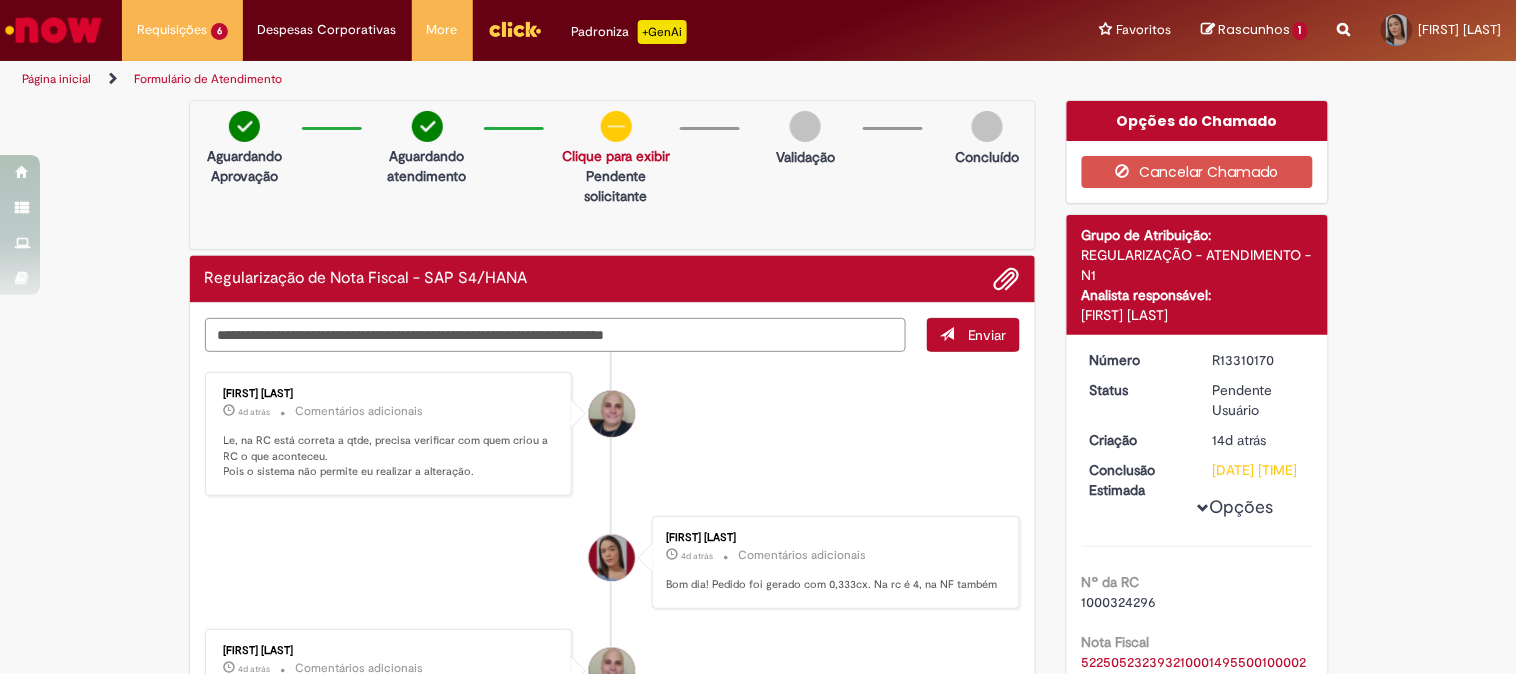 click on "**********" at bounding box center (556, 335) 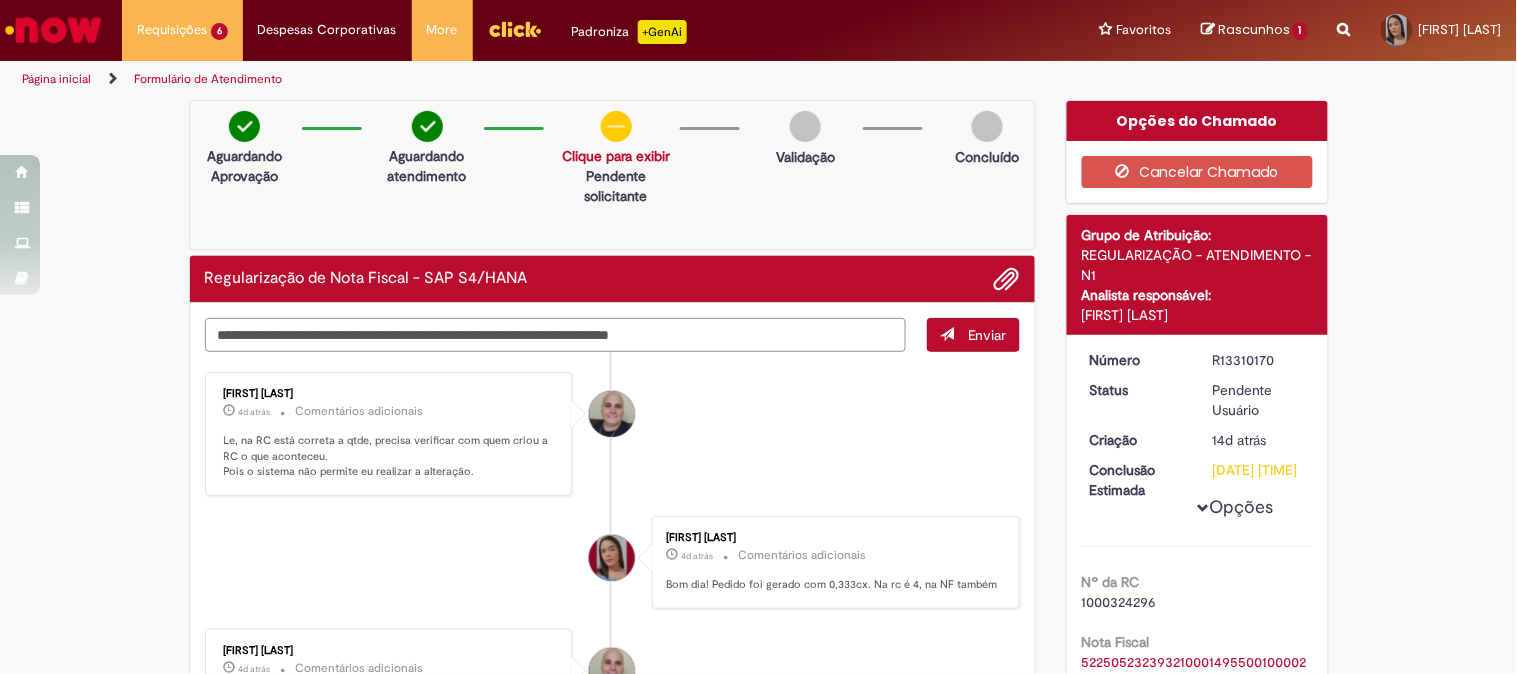 drag, startPoint x: 656, startPoint y: 330, endPoint x: 662, endPoint y: 344, distance: 15.231546 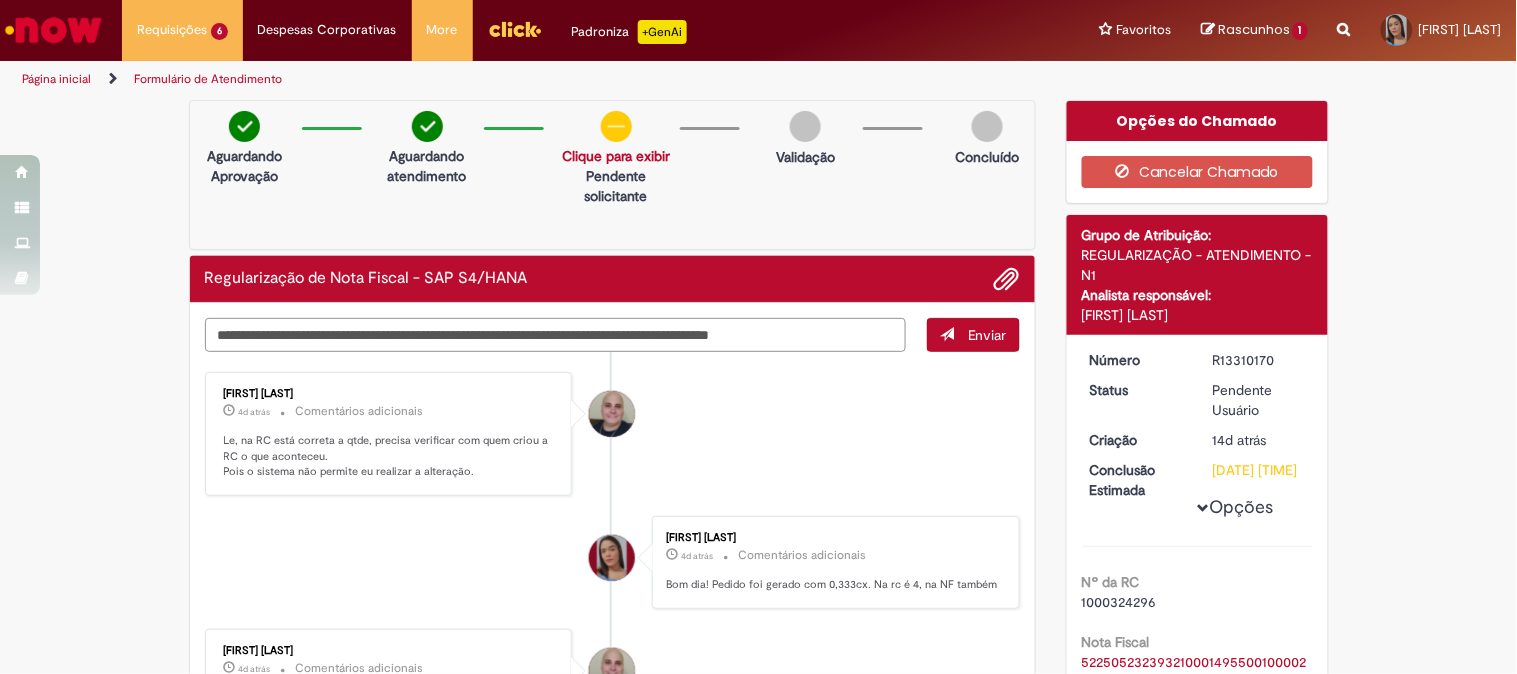 type on "**********" 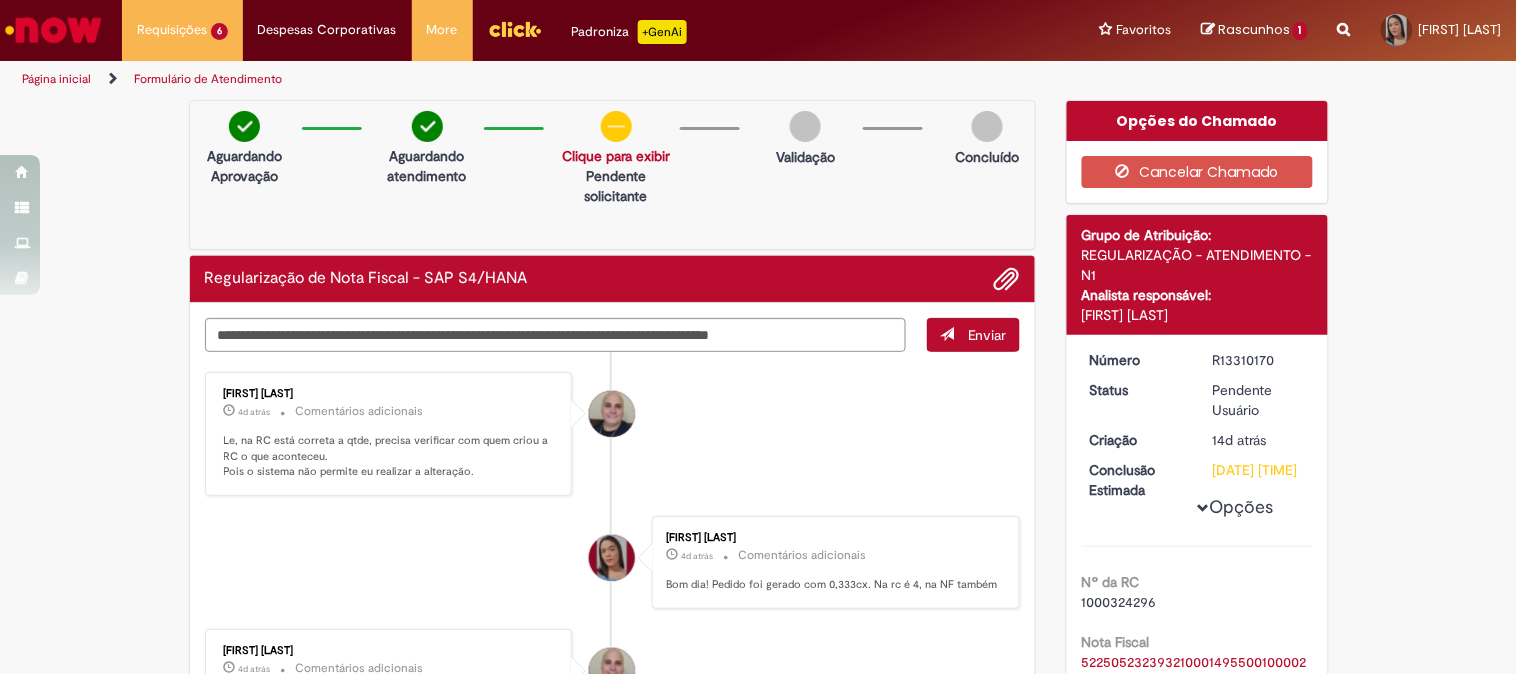 click on "**********" at bounding box center (613, 1068) 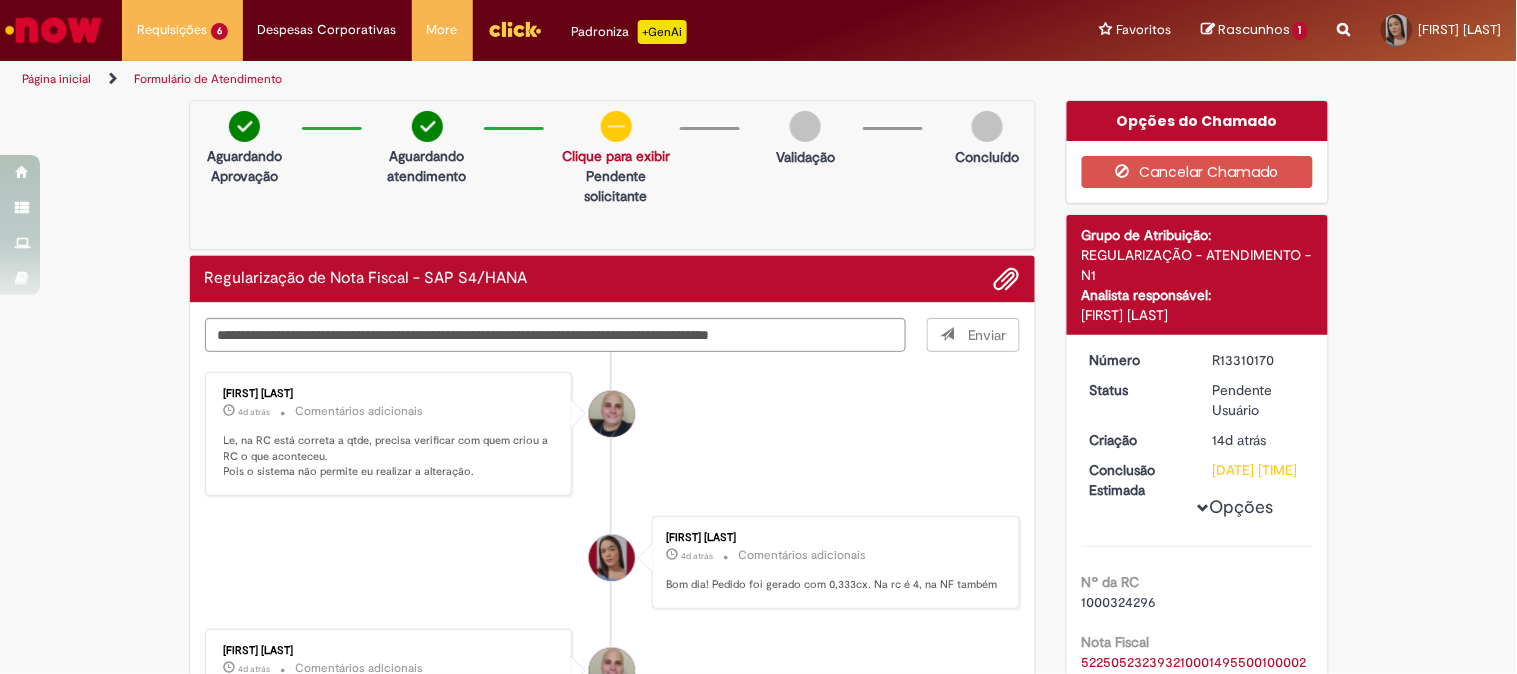 type 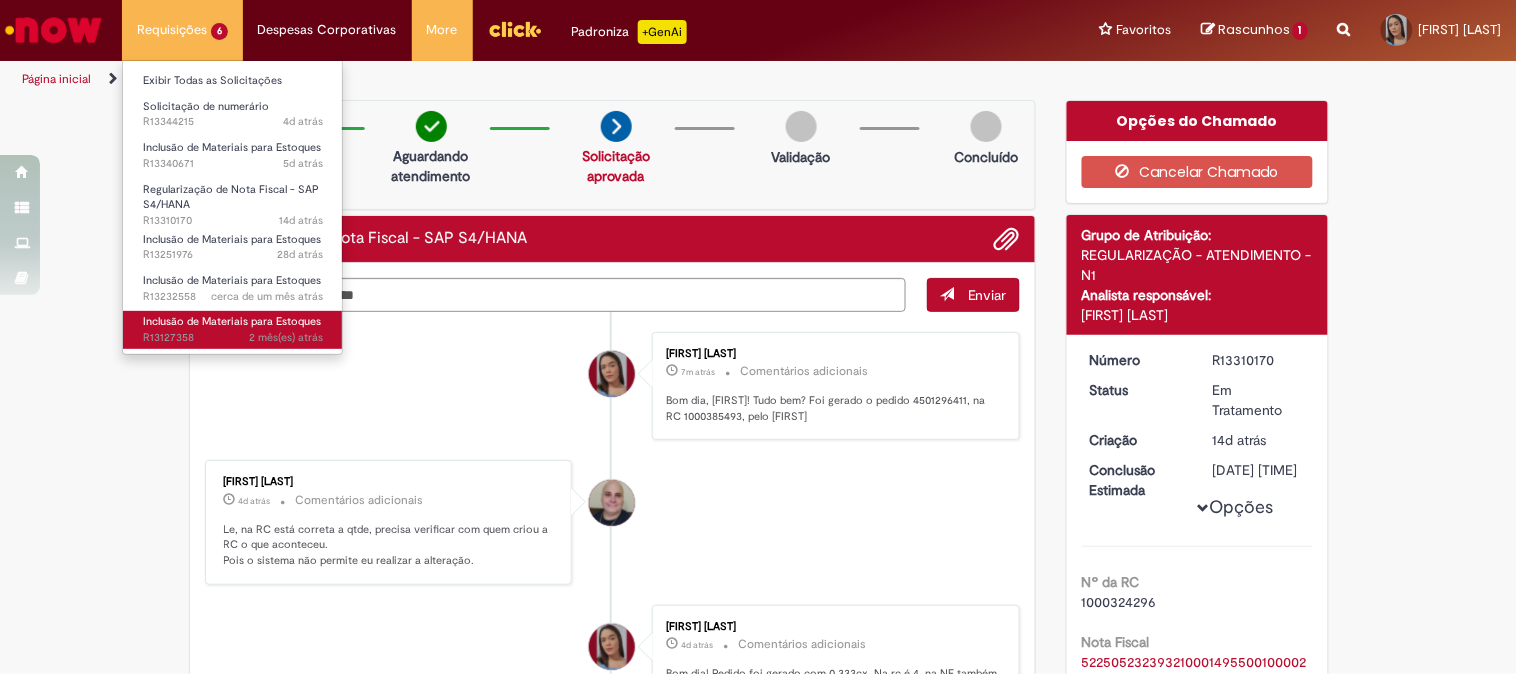 click on "Inclusão de Materiais para Estoques
2 mês(es) atrás 2 meses atrás  R13127358" at bounding box center [233, 329] 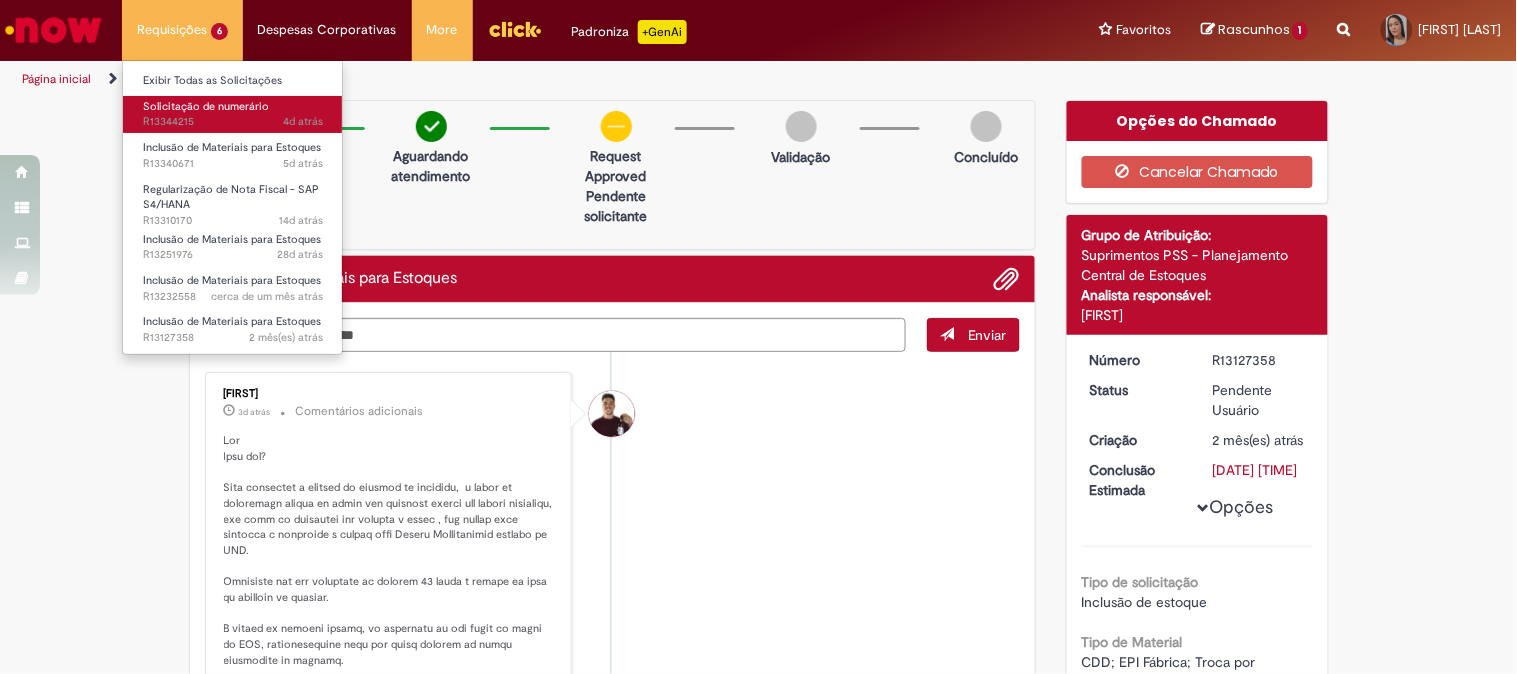 click on "Exibir Todas as Solicitações
Solicitação de numerário
4d atrás 4 dias atrás  R13344215
Inclusão de Materiais para Estoques
5d atrás 5 dias atrás  R13340671
Regularização de Nota Fiscal - SAP S4/HANA
14d atrás 14 dias atrás  R13310170
Inclusão de Materiais para Estoques
28d atrás 28 dias atrás  R13251976
Inclusão de Materiais para Estoques
cerca de um mês atrás cerca de um mês atrás  R13232558
Inclusão de Materiais para Estoques
2 mês(es) atrás 2 meses atrás  R13127358" at bounding box center (232, 207) 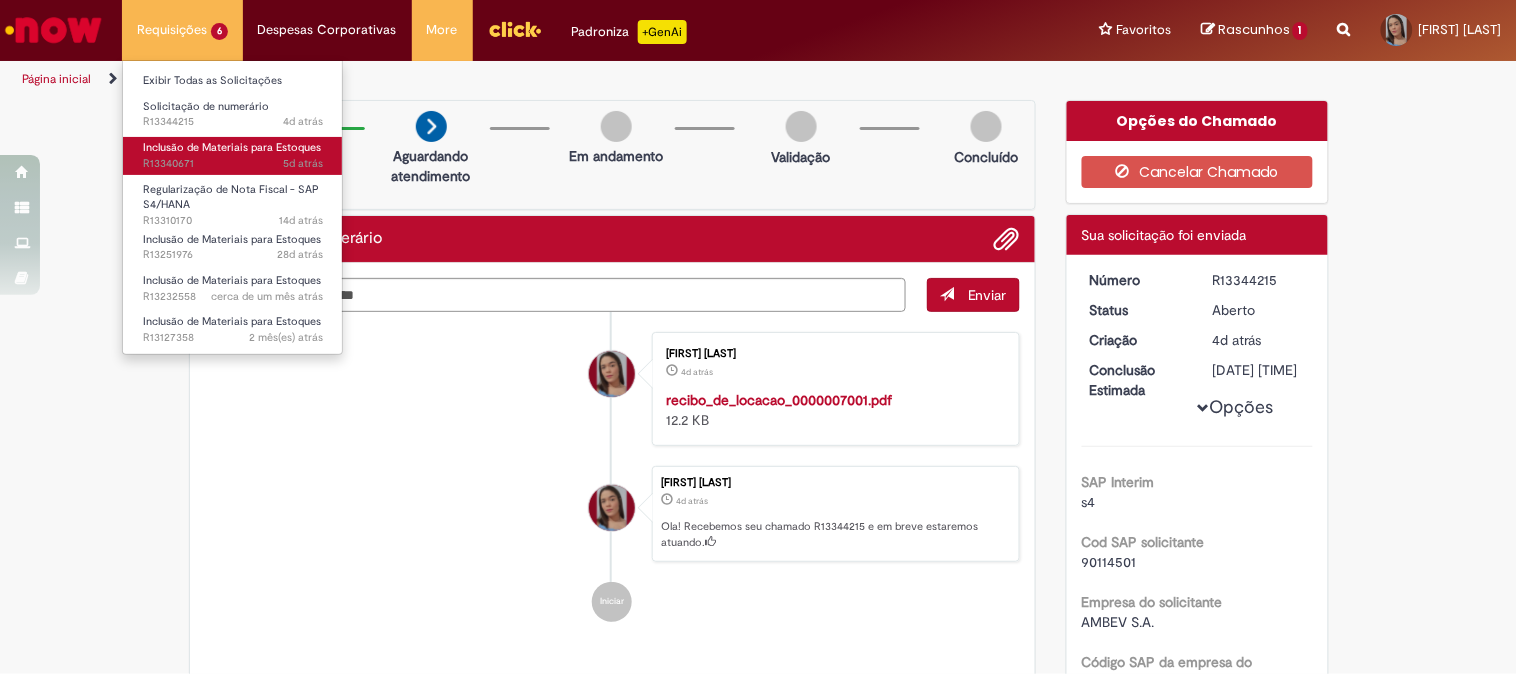 click on "Inclusão de Materiais para Estoques
5d atrás 5 dias atrás  R13340671" at bounding box center [233, 155] 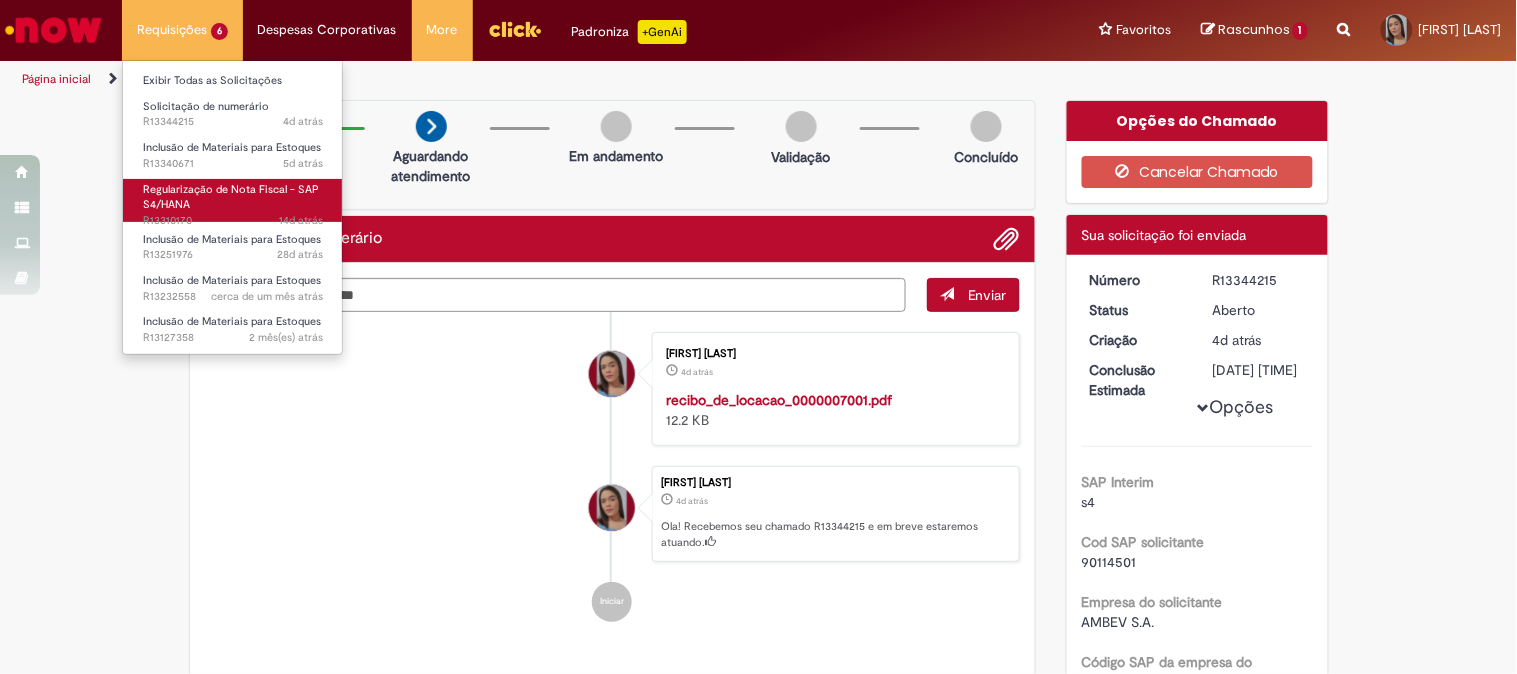 click on "Regularização de Nota Fiscal - SAP S4/HANA
14d atrás 14 dias atrás  R13310170" at bounding box center [233, 200] 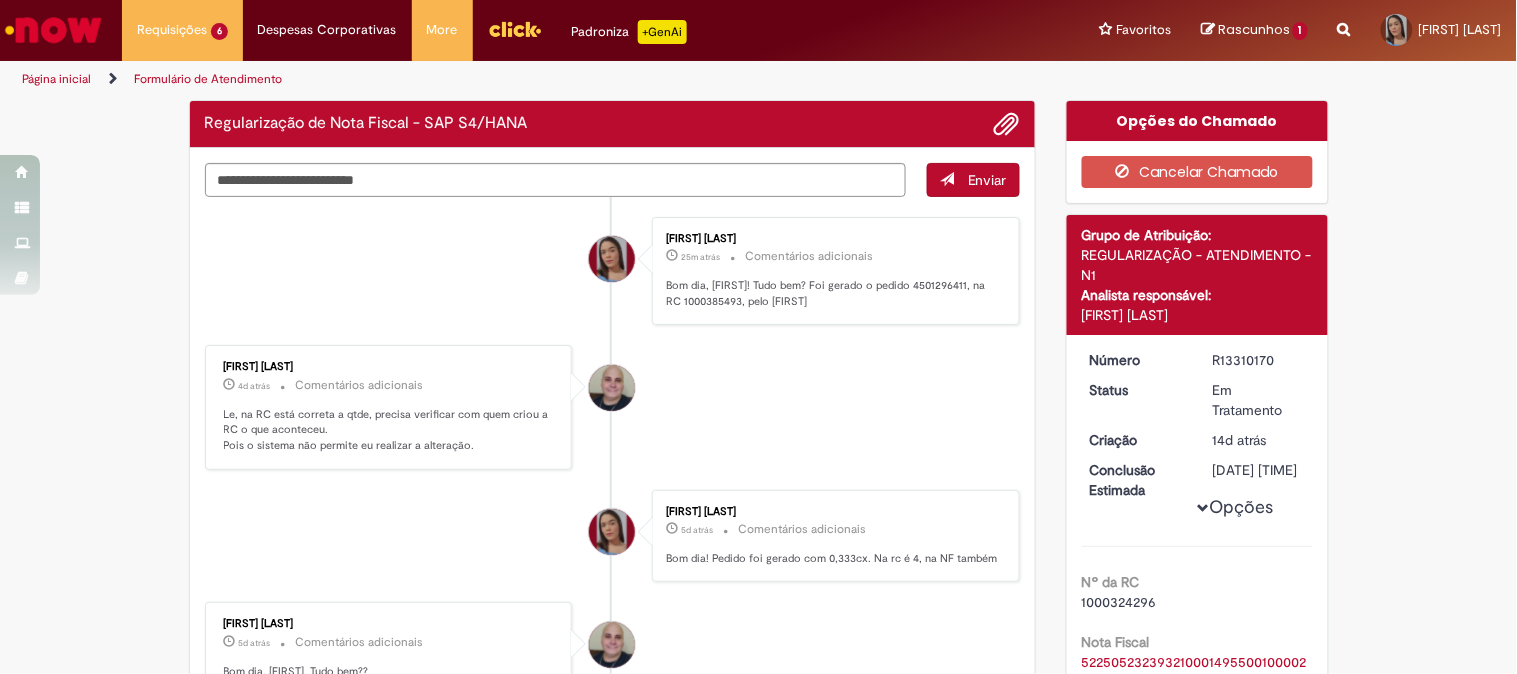 click at bounding box center (53, 30) 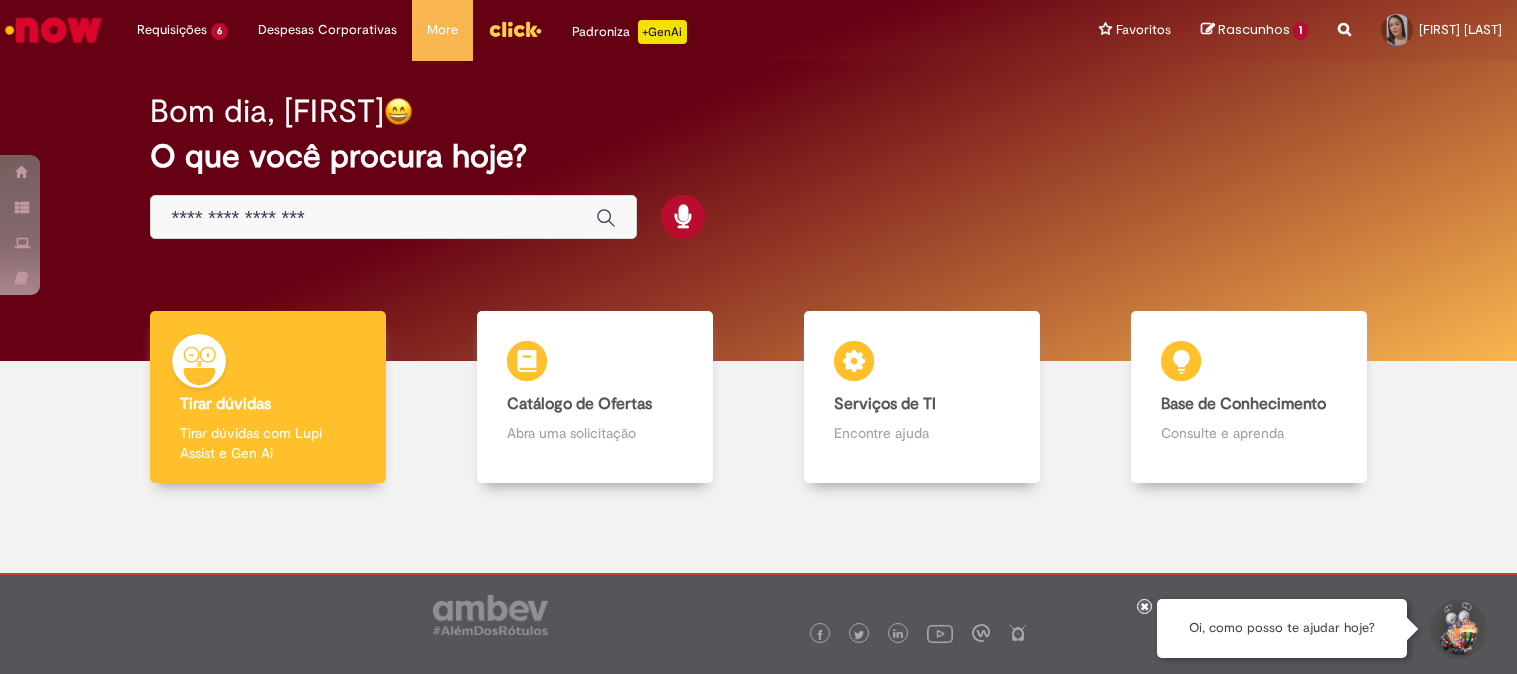 scroll, scrollTop: 0, scrollLeft: 0, axis: both 